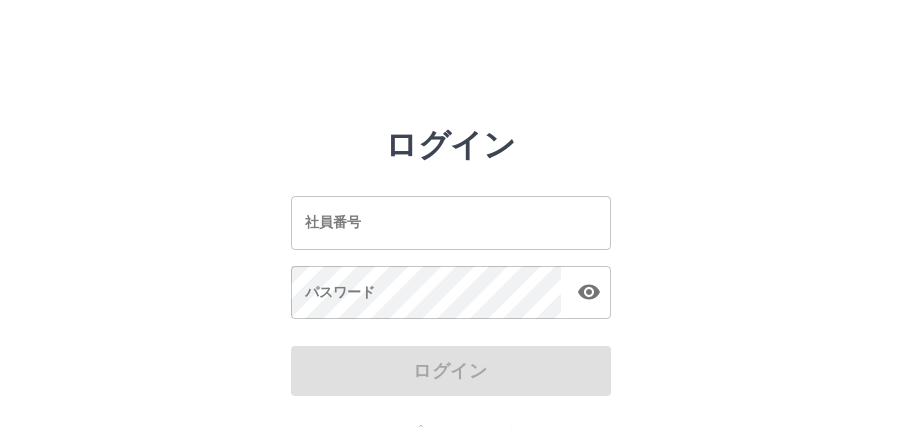 scroll, scrollTop: 52, scrollLeft: 0, axis: vertical 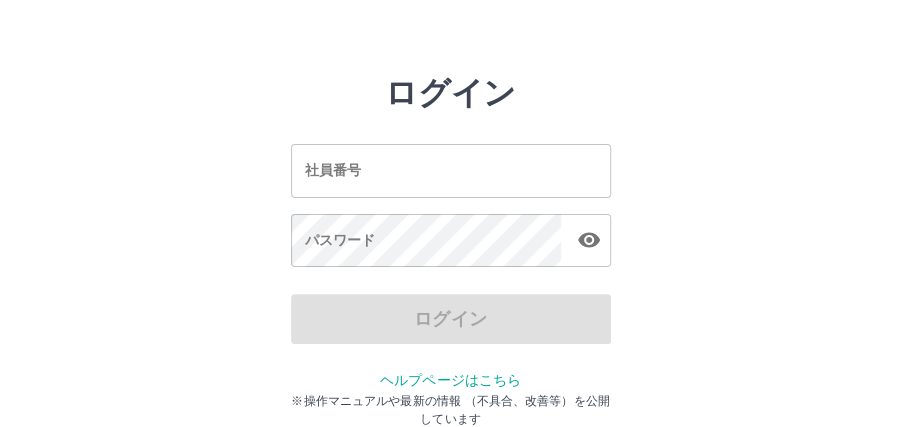 click on "ログイン 社員番号 社員番号 パスワード パスワード ログイン ヘルプページはこちら ※操作マニュアルや最新の情報 （不具合、改善等）を公開しています" at bounding box center (450, 234) 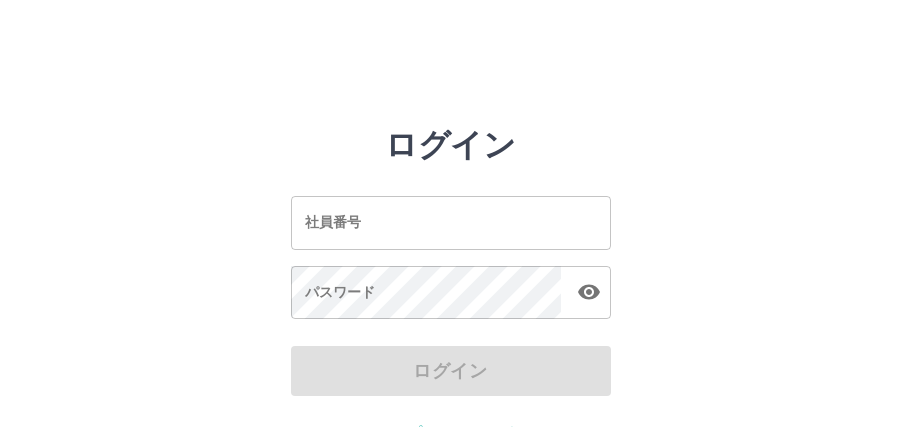 scroll, scrollTop: 0, scrollLeft: 0, axis: both 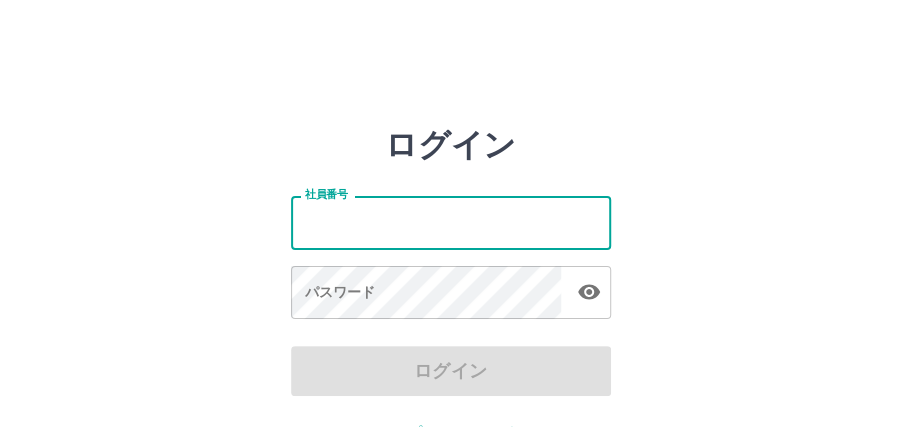 click on "社員番号" at bounding box center [451, 222] 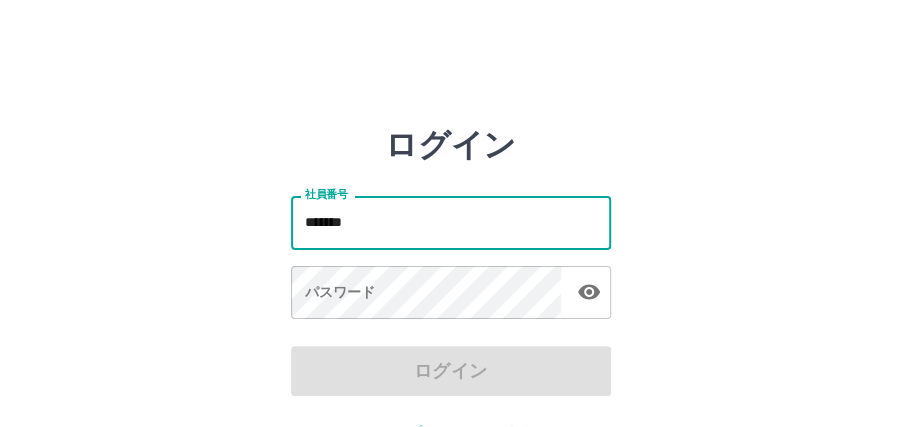 type on "*******" 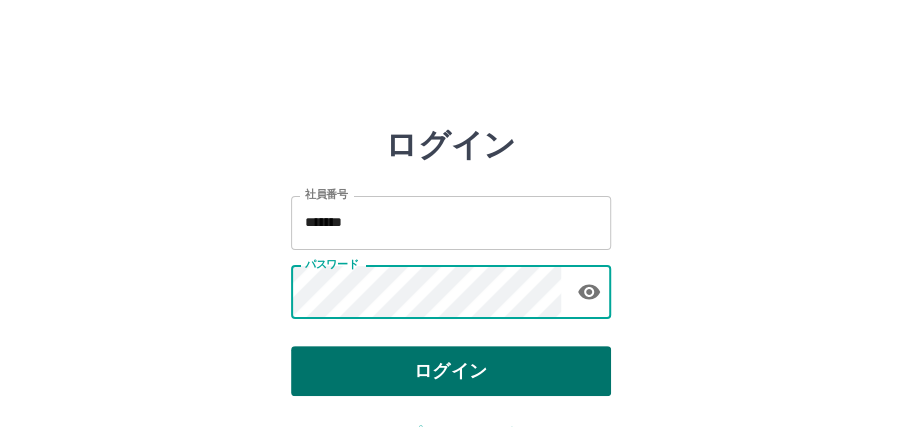 click on "ログイン" at bounding box center [451, 371] 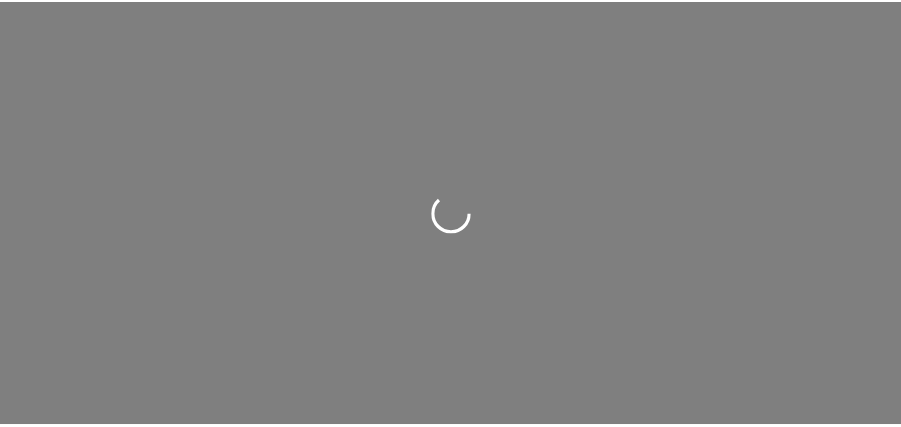 scroll, scrollTop: 0, scrollLeft: 0, axis: both 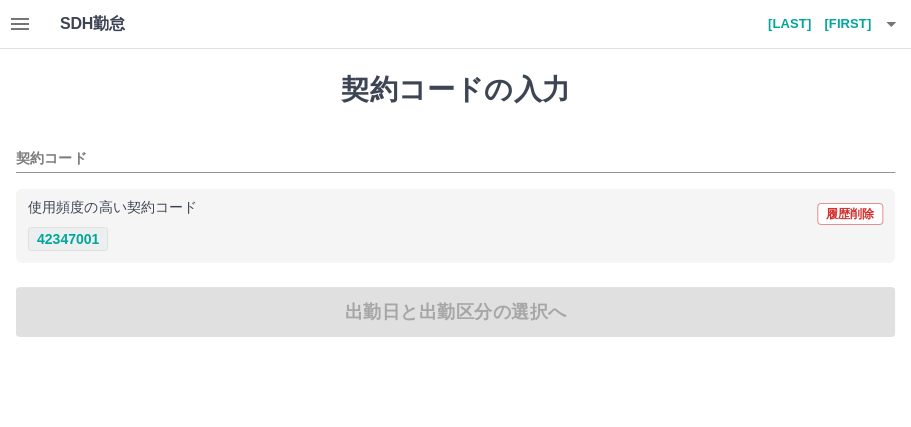 click on "42347001" at bounding box center [68, 239] 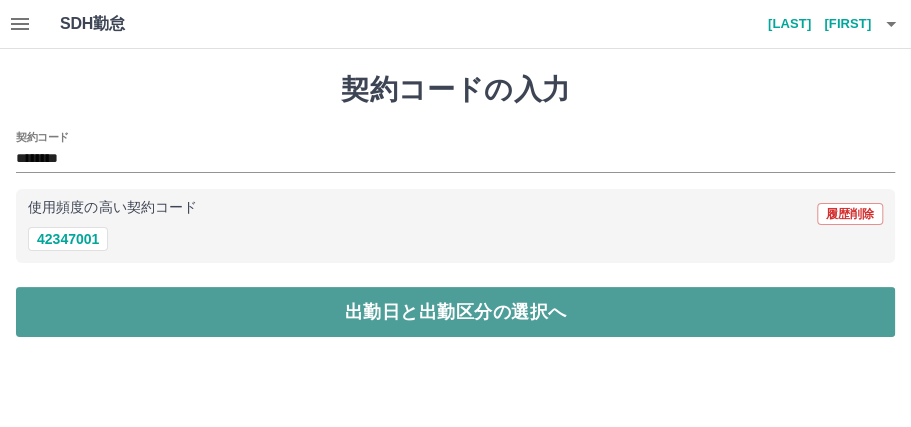 click on "出勤日と出勤区分の選択へ" at bounding box center [455, 312] 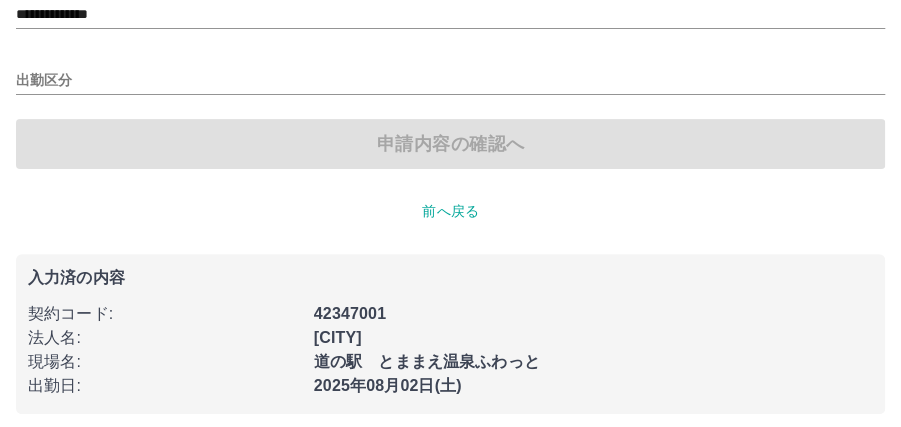 scroll, scrollTop: 162, scrollLeft: 0, axis: vertical 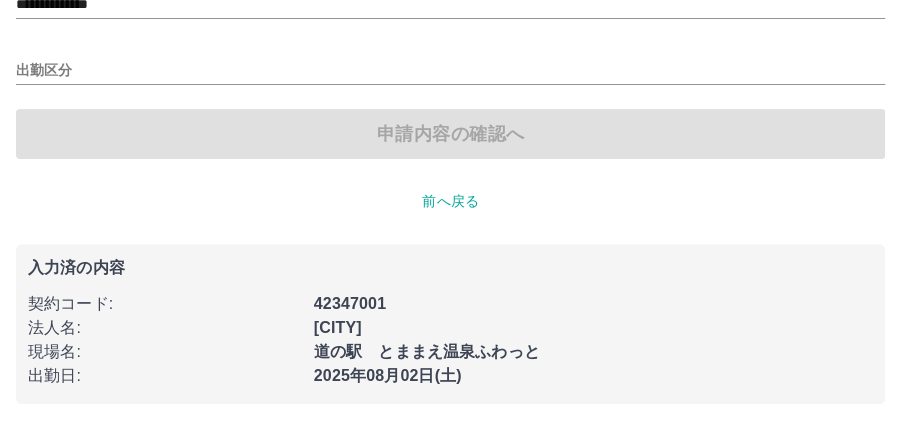 click on "申請内容の確認へ" at bounding box center [450, 134] 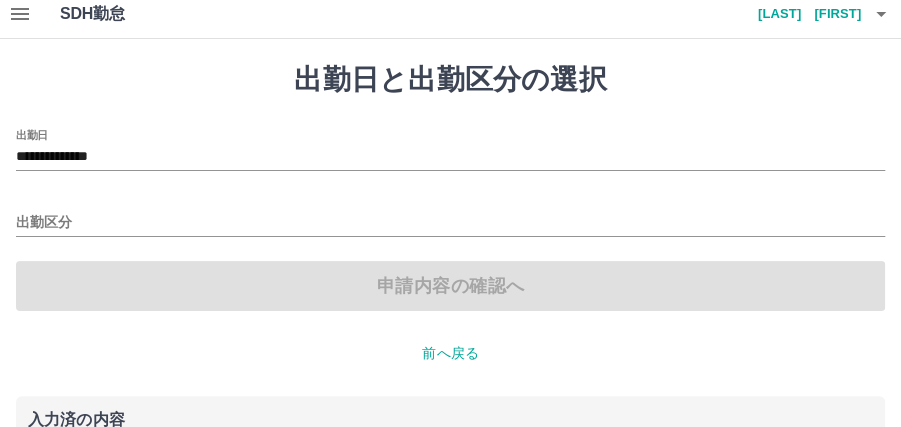 scroll, scrollTop: 0, scrollLeft: 0, axis: both 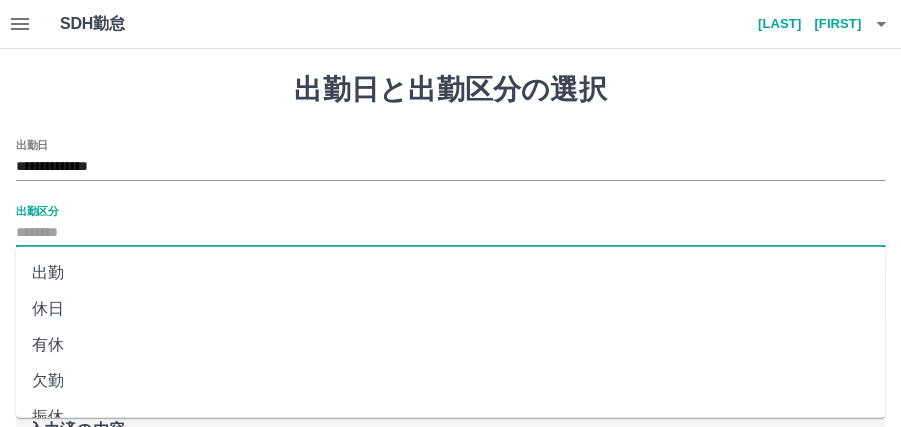 click on "出勤区分" at bounding box center (450, 233) 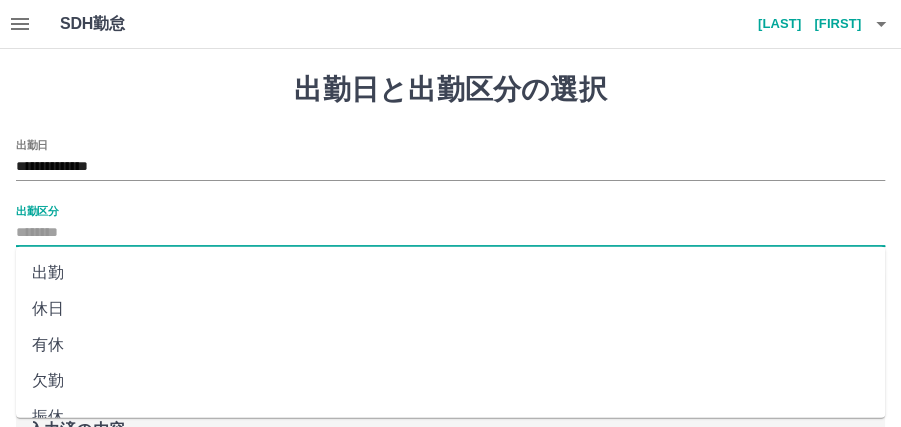 click on "出勤" at bounding box center [450, 273] 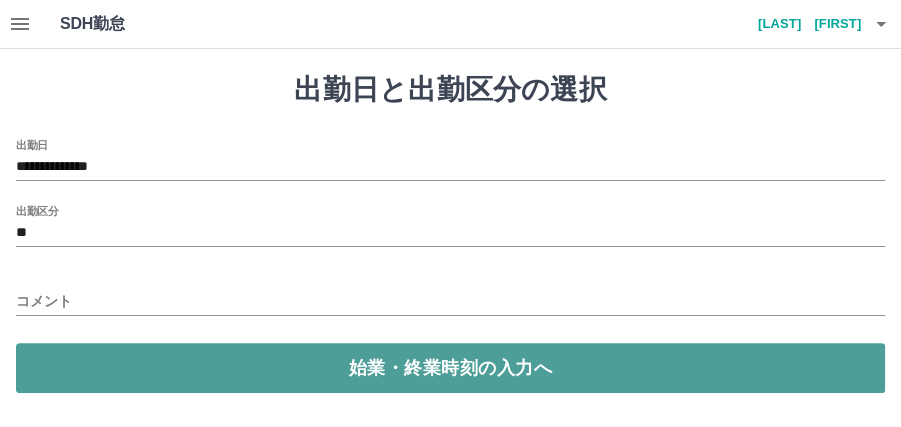 click on "始業・終業時刻の入力へ" at bounding box center [450, 368] 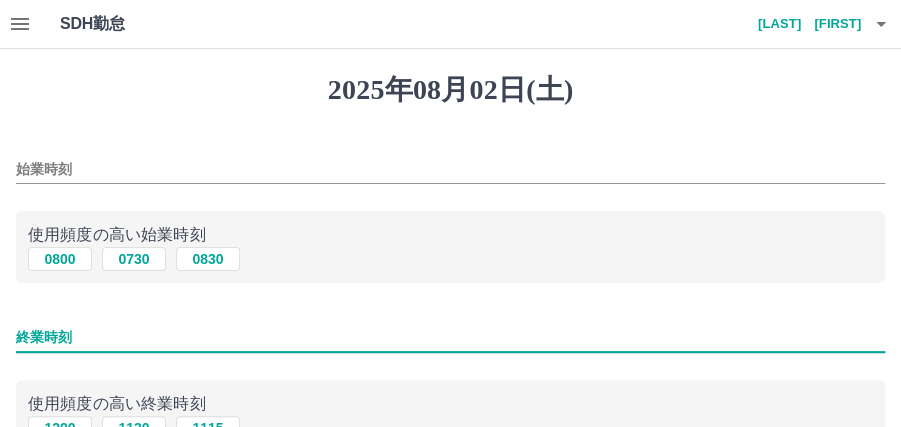 click on "終業時刻" at bounding box center [450, 337] 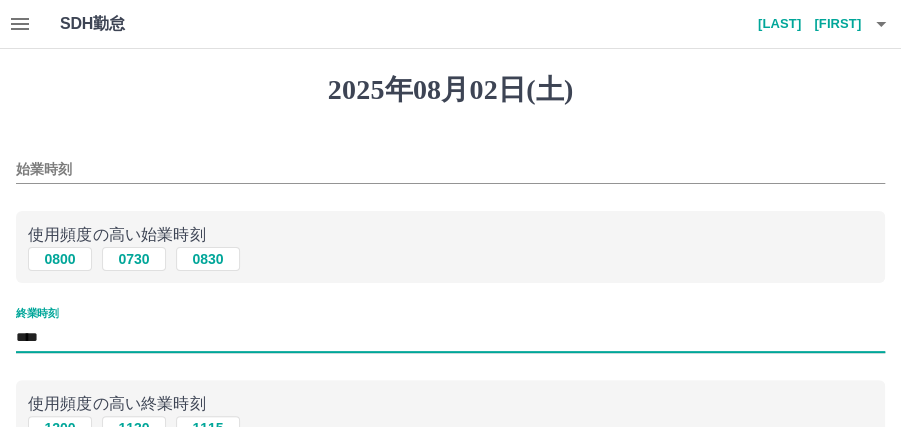 type on "****" 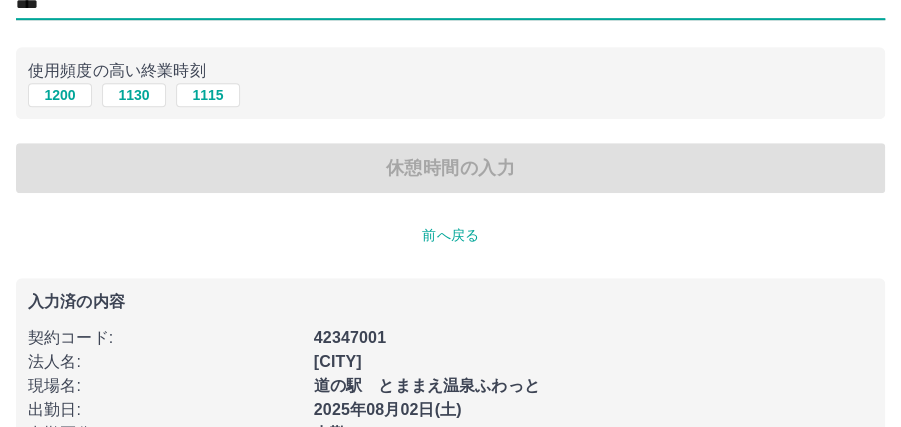 scroll, scrollTop: 266, scrollLeft: 0, axis: vertical 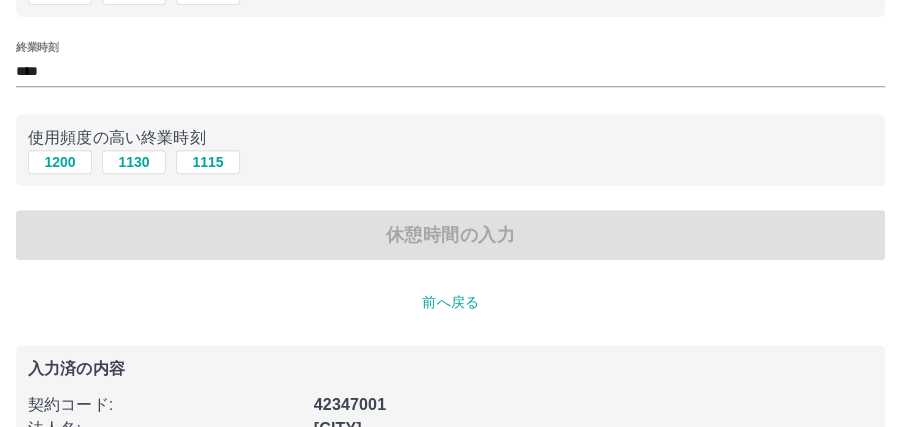 click on "1200 1130 1115" at bounding box center [450, 162] 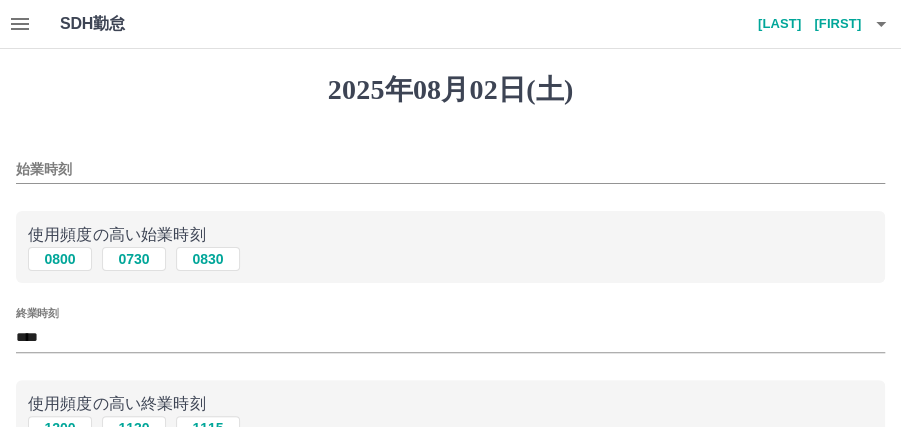 scroll, scrollTop: 66, scrollLeft: 0, axis: vertical 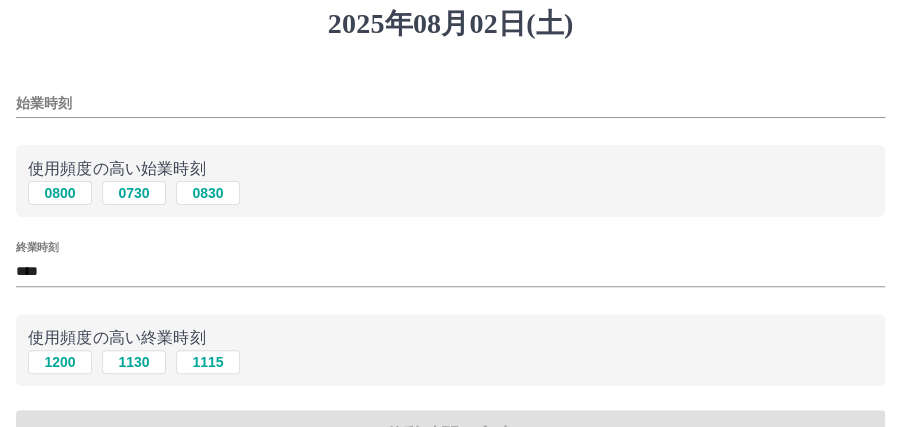 click on "始業時刻" at bounding box center (450, 103) 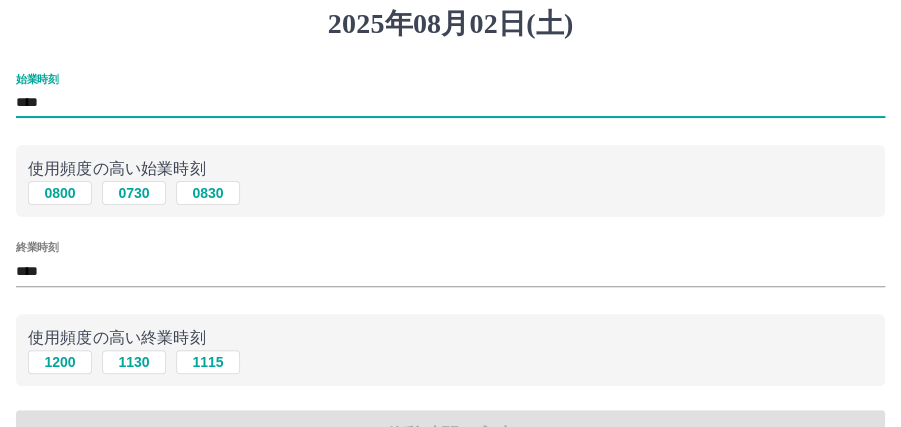 type on "****" 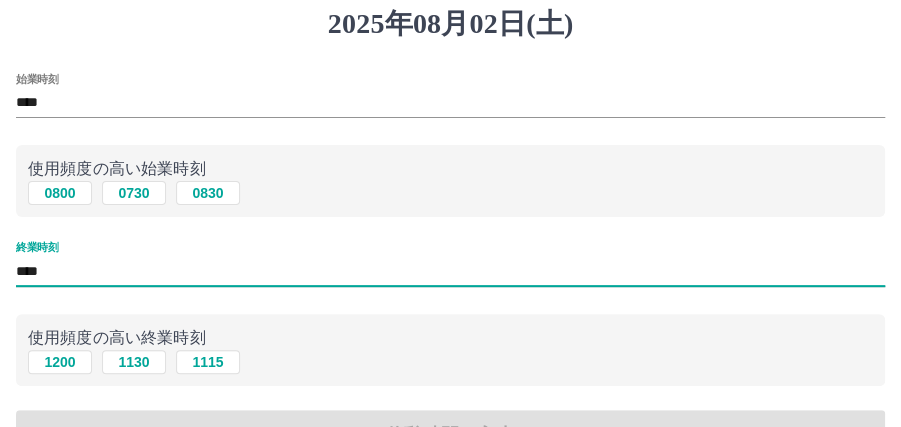click on "****" at bounding box center [450, 271] 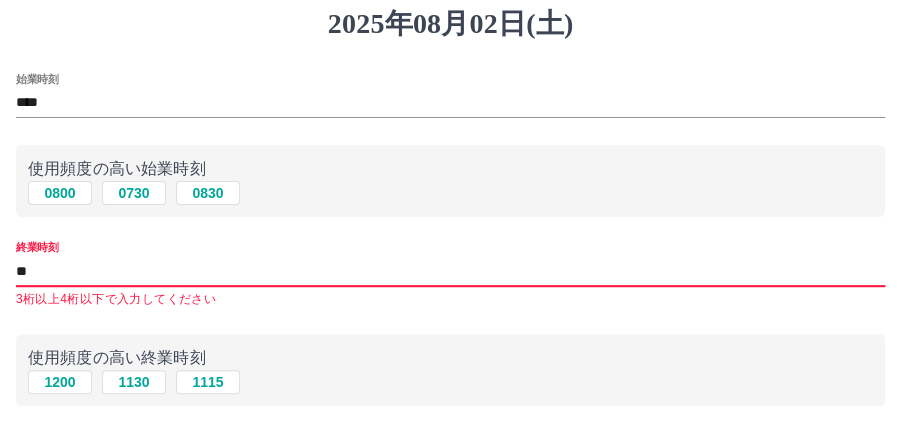 type on "*" 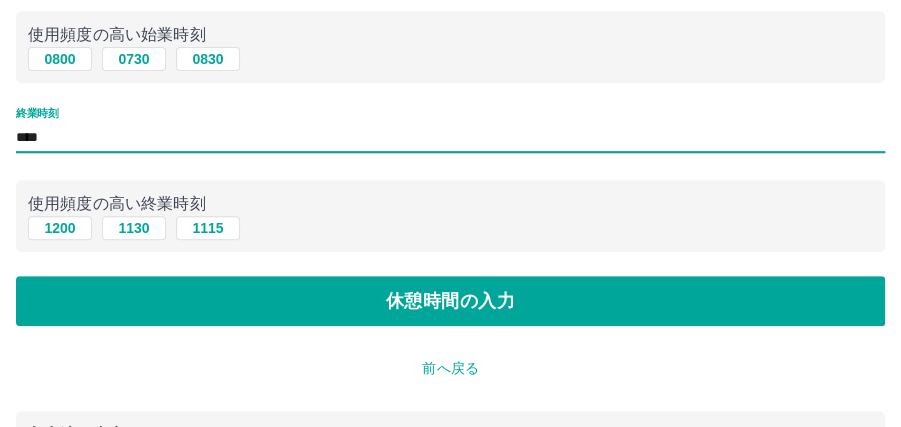 scroll, scrollTop: 192, scrollLeft: 0, axis: vertical 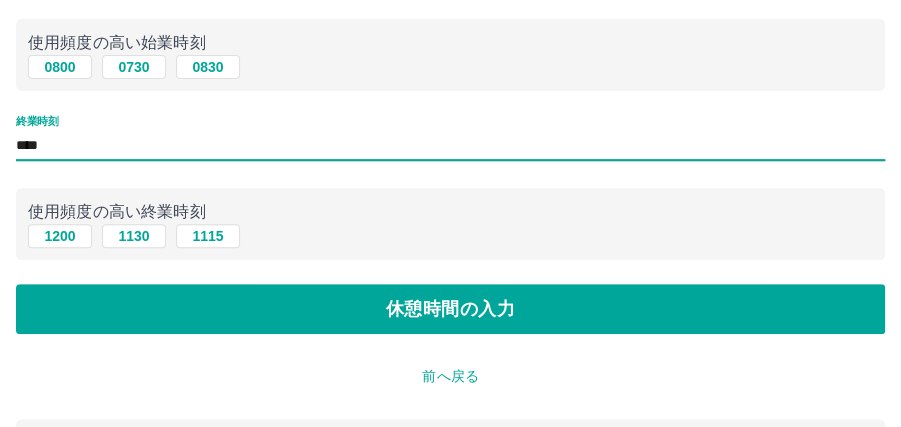 type on "****" 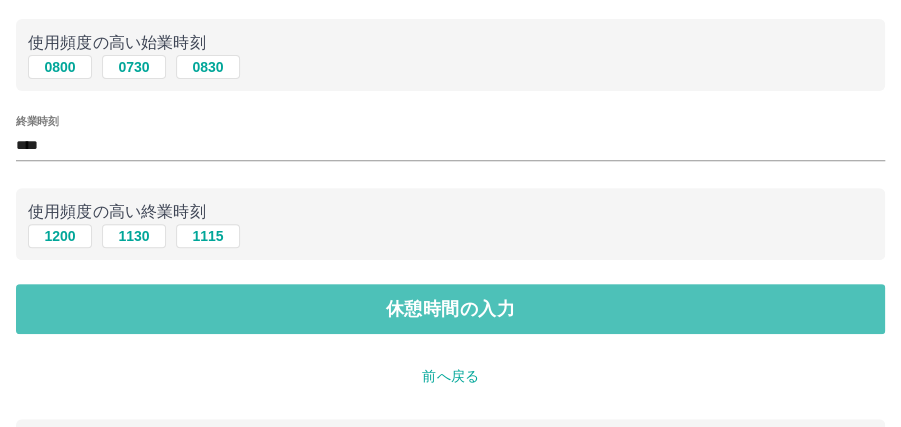 click on "休憩時間の入力" at bounding box center (450, 309) 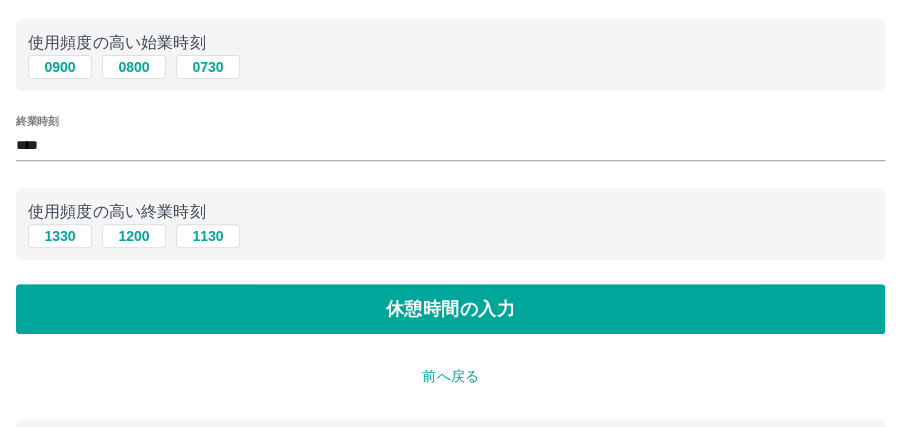 scroll, scrollTop: 0, scrollLeft: 0, axis: both 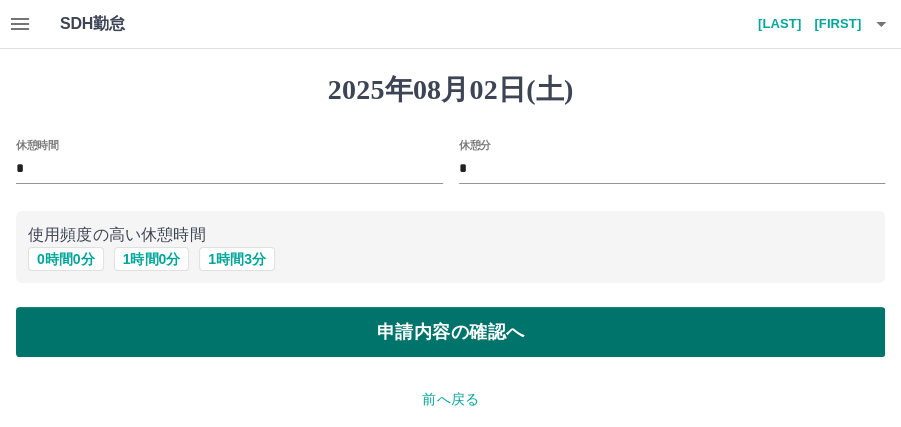 click on "申請内容の確認へ" at bounding box center [450, 332] 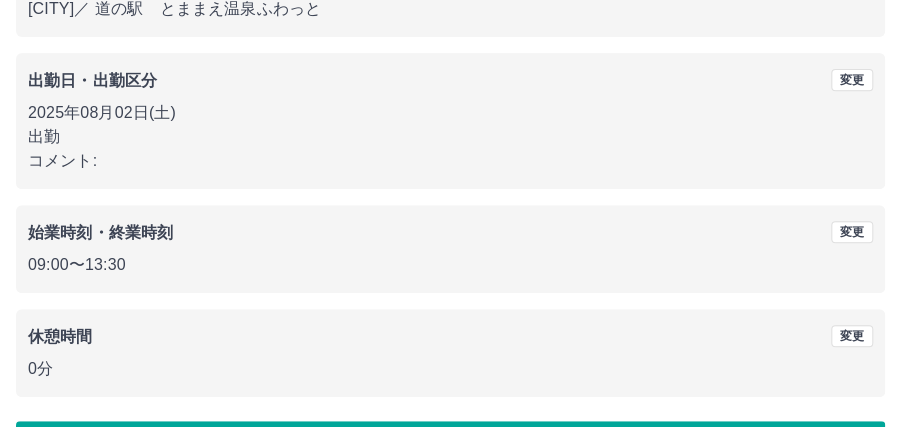 scroll, scrollTop: 320, scrollLeft: 0, axis: vertical 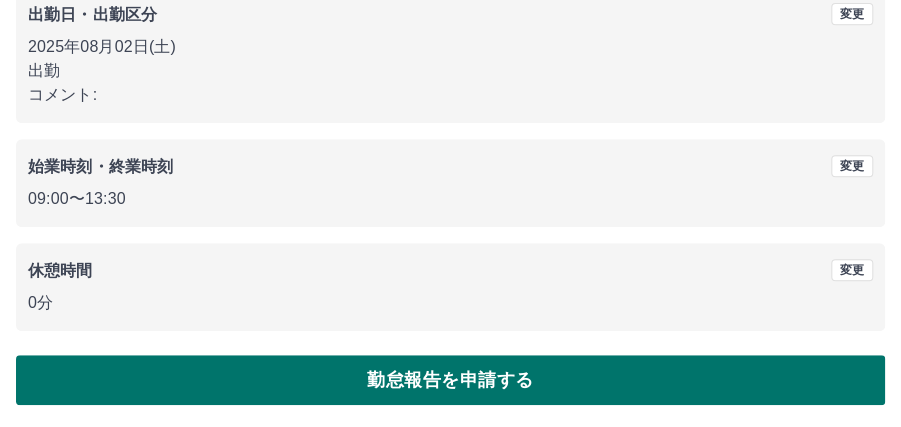 click on "勤怠報告を申請する" at bounding box center (450, 380) 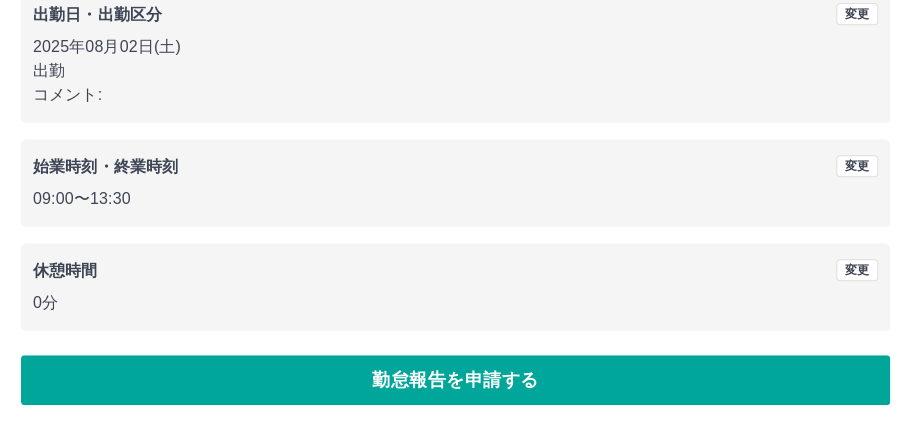 scroll, scrollTop: 0, scrollLeft: 0, axis: both 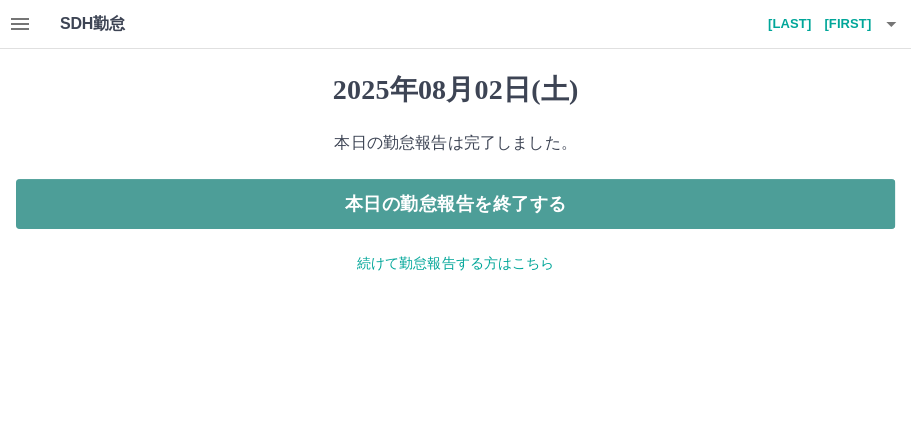 click on "本日の勤怠報告を終了する" at bounding box center (455, 204) 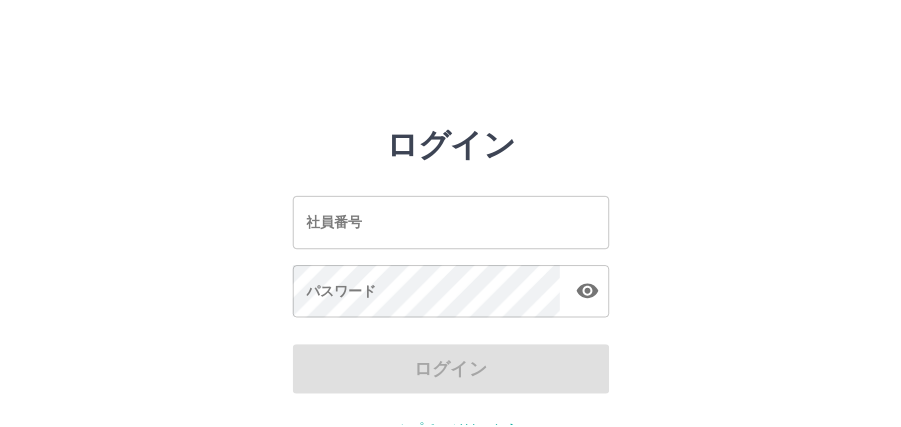 scroll, scrollTop: 0, scrollLeft: 0, axis: both 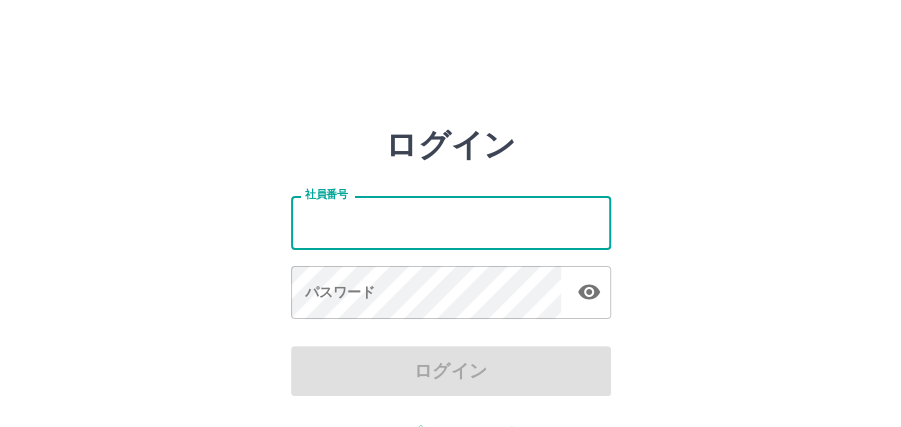 click on "社員番号" at bounding box center [451, 222] 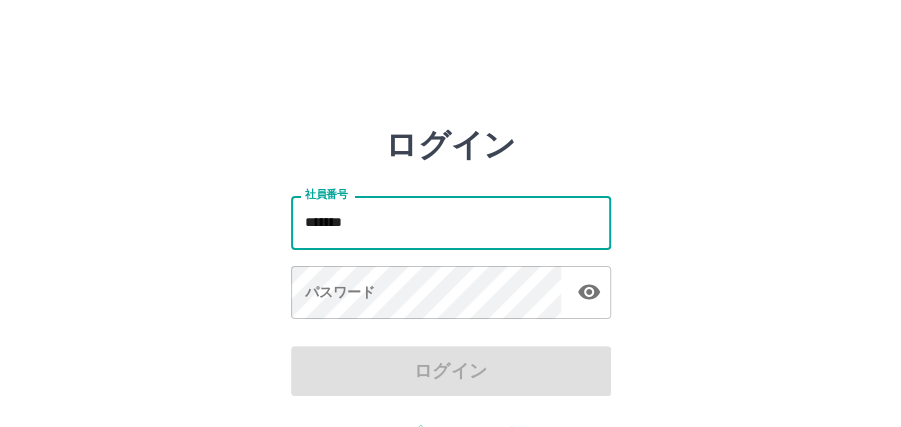 type on "*******" 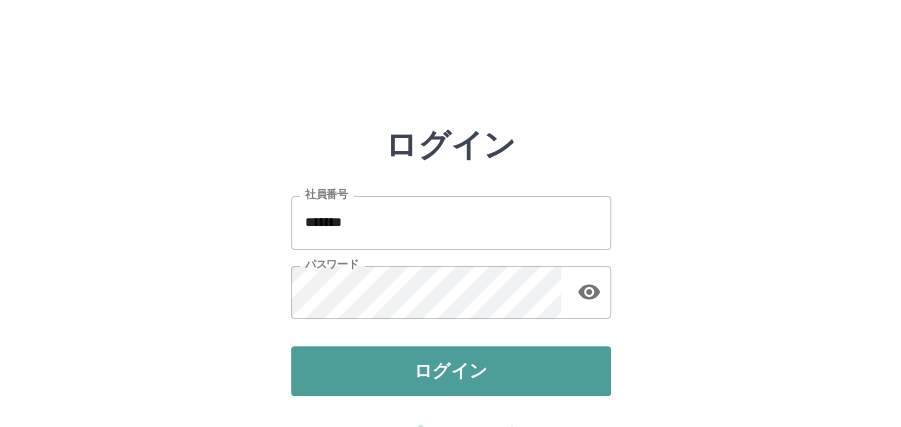 click on "ログイン" at bounding box center [451, 371] 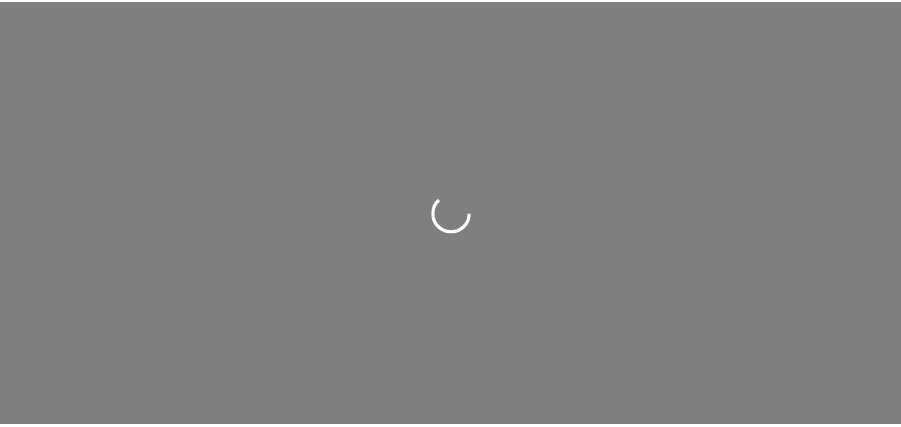 scroll, scrollTop: 0, scrollLeft: 0, axis: both 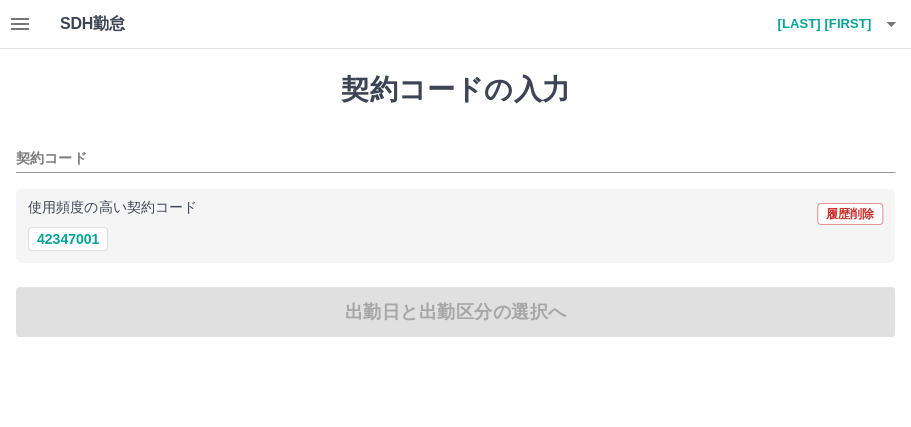 click on "契約コードの入力 契約コード 使用頻度の高い契約コード 履歴削除 42347001 出勤日と出勤区分の選択へ" at bounding box center (455, 205) 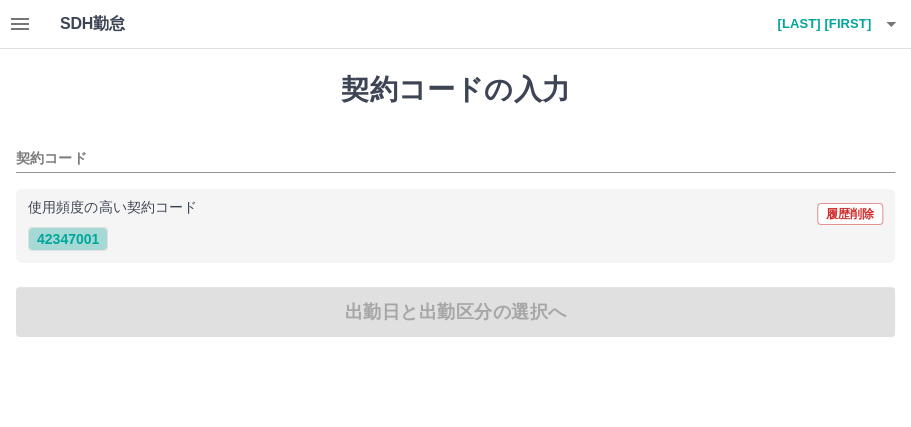 click on "42347001" at bounding box center (68, 239) 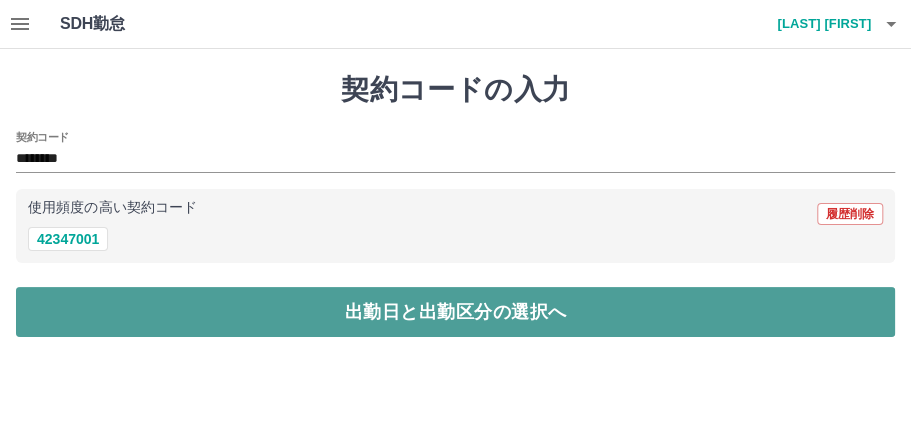 click on "出勤日と出勤区分の選択へ" at bounding box center [455, 312] 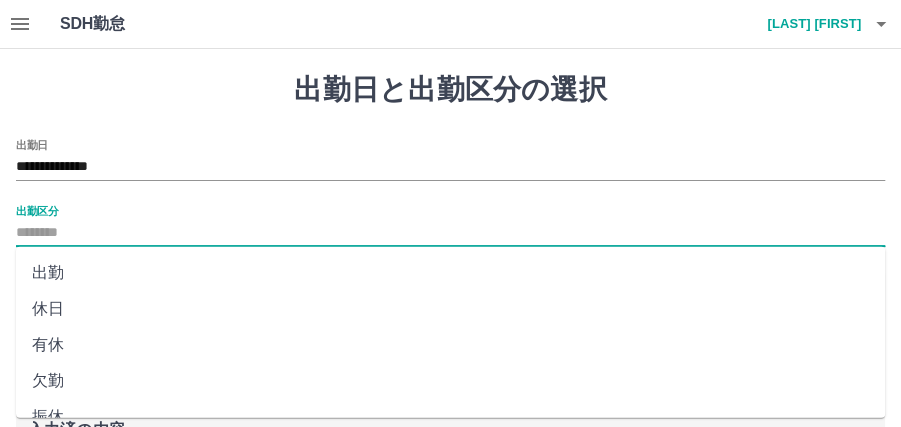 click on "出勤区分" at bounding box center [450, 233] 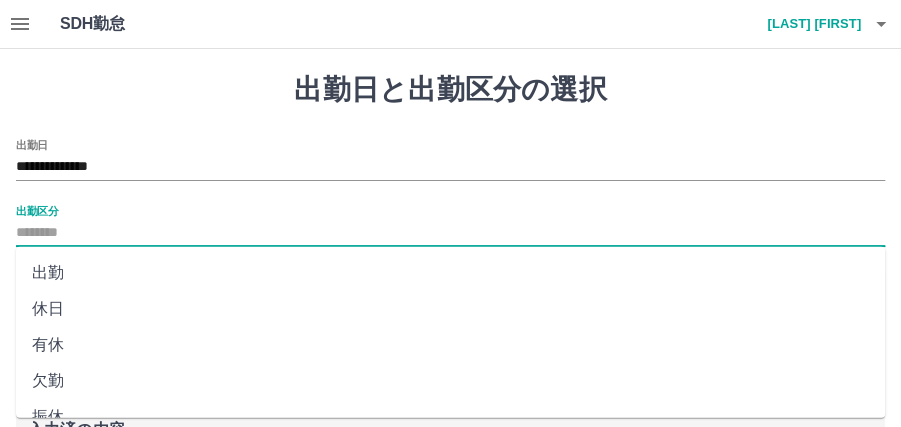 click on "出勤" at bounding box center (450, 273) 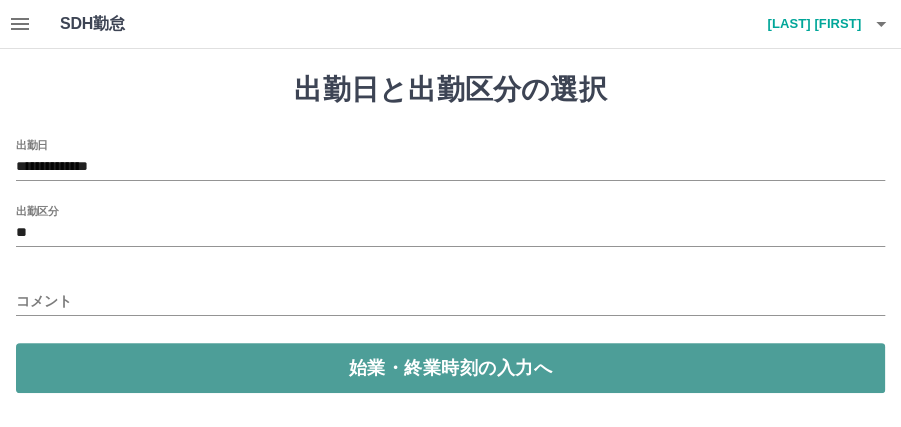 click on "始業・終業時刻の入力へ" at bounding box center [450, 368] 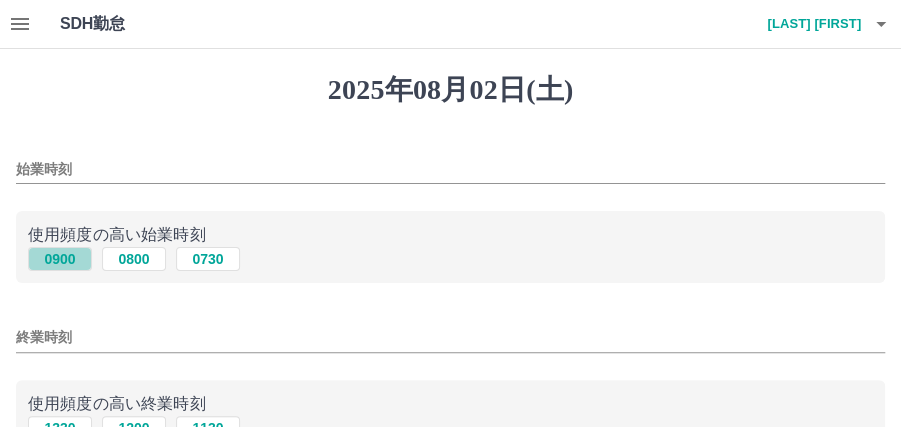 click on "0900" at bounding box center (60, 259) 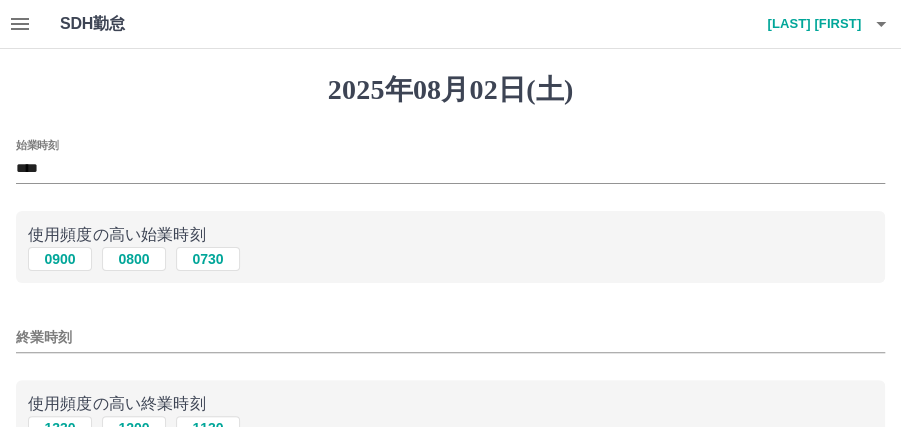 click on "終業時刻" at bounding box center (450, 331) 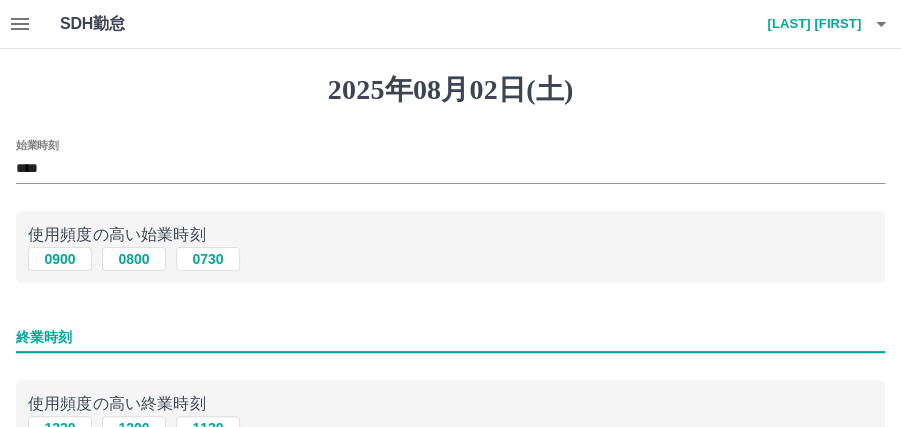 click on "終業時刻" at bounding box center (450, 337) 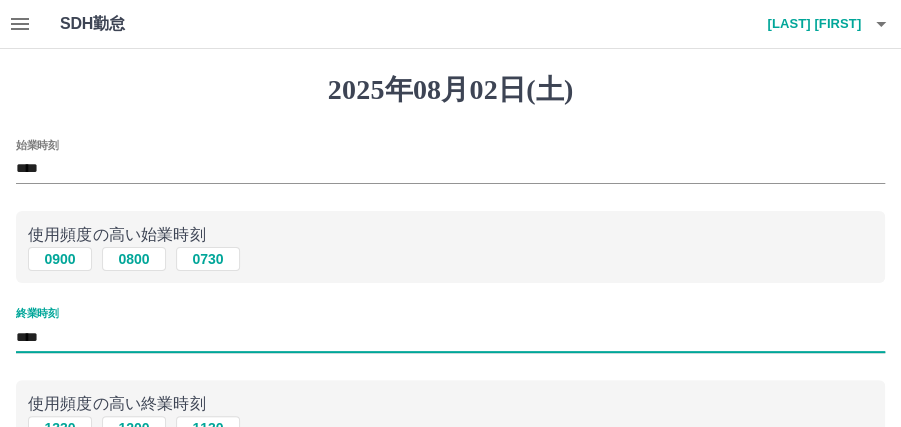 type on "****" 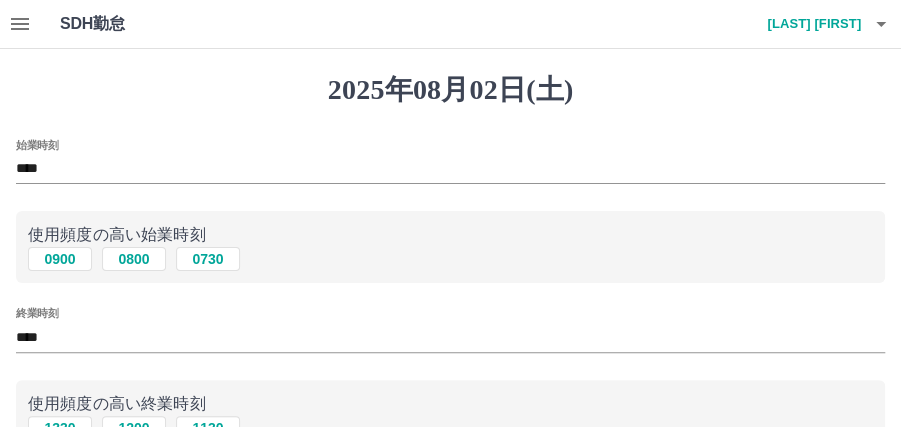 click on "2025年08月02日(土) 始業時刻 **** 使用頻度の高い始業時刻 0900 0800 0730 終業時刻 **** 使用頻度の高い終業時刻 1330 1200 1130 休憩時間の入力 前へ戻る 入力済の内容 契約コード : 42347001 法人名 : 苫前町 現場名 : 道の駅　とままえ温泉ふわっと 出勤日 : 2025年08月02日(土) 出勤区分 : 出勤" at bounding box center (450, 434) 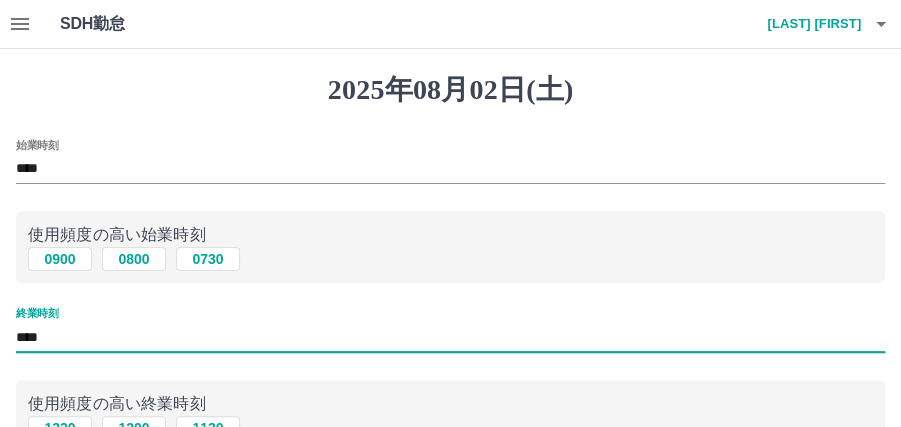 click on "****" at bounding box center (450, 337) 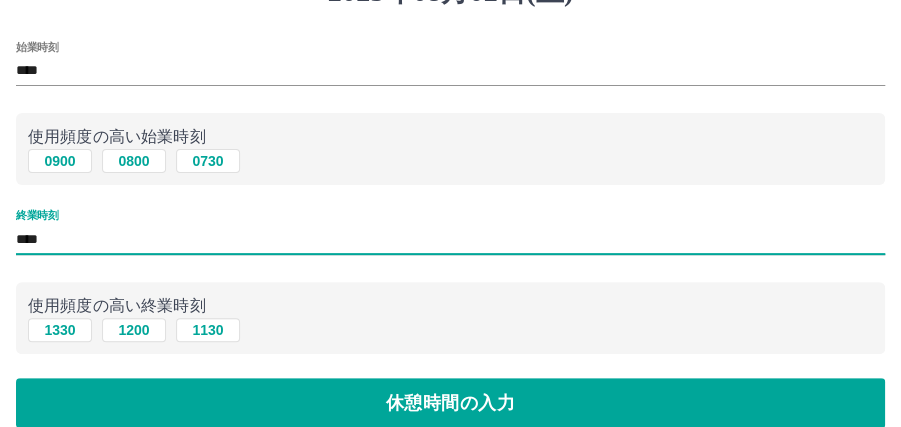 scroll, scrollTop: 133, scrollLeft: 0, axis: vertical 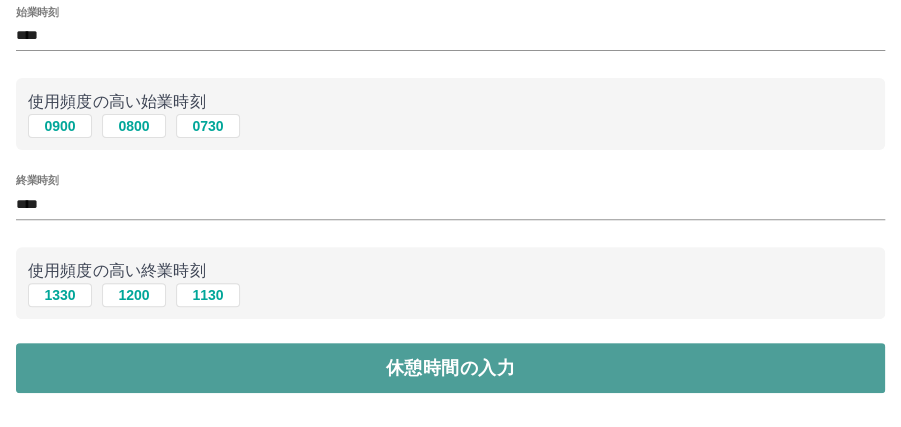 click on "休憩時間の入力" at bounding box center [450, 368] 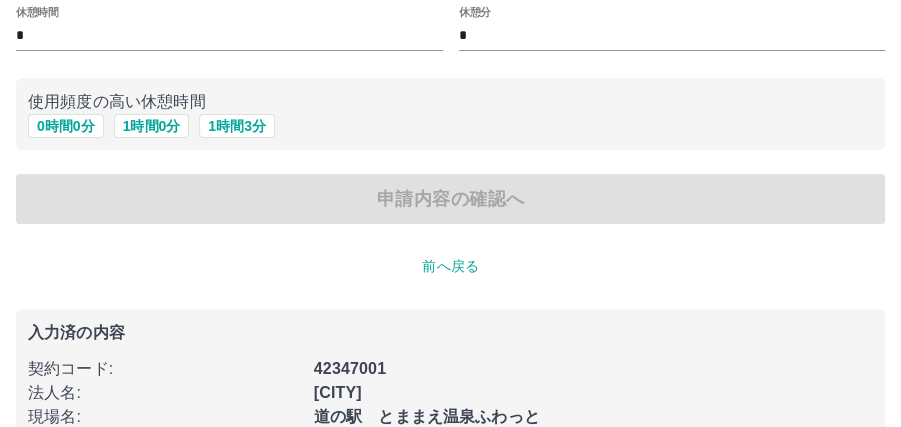scroll, scrollTop: 0, scrollLeft: 0, axis: both 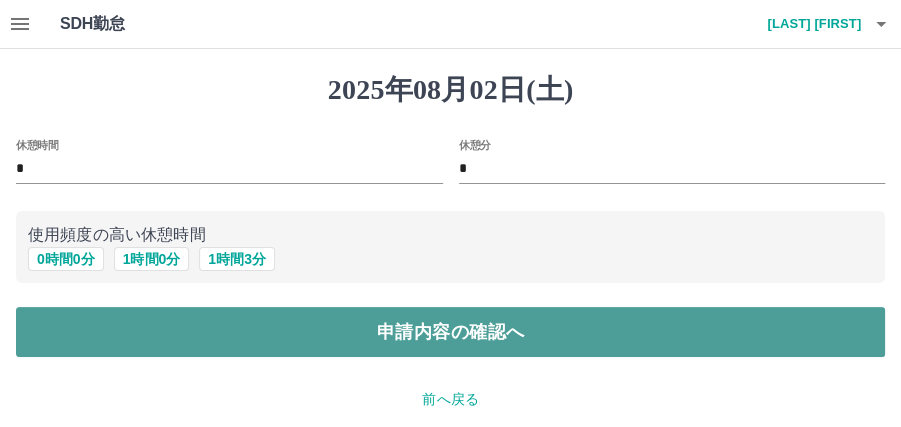 click on "申請内容の確認へ" at bounding box center (450, 332) 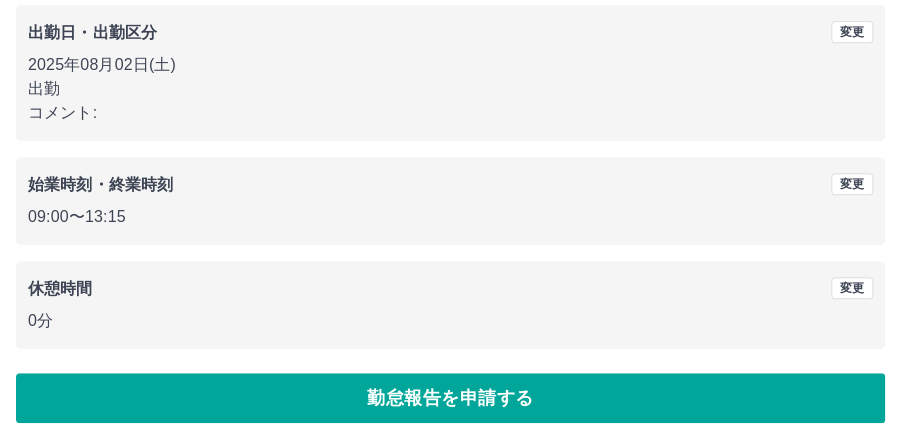 scroll, scrollTop: 320, scrollLeft: 0, axis: vertical 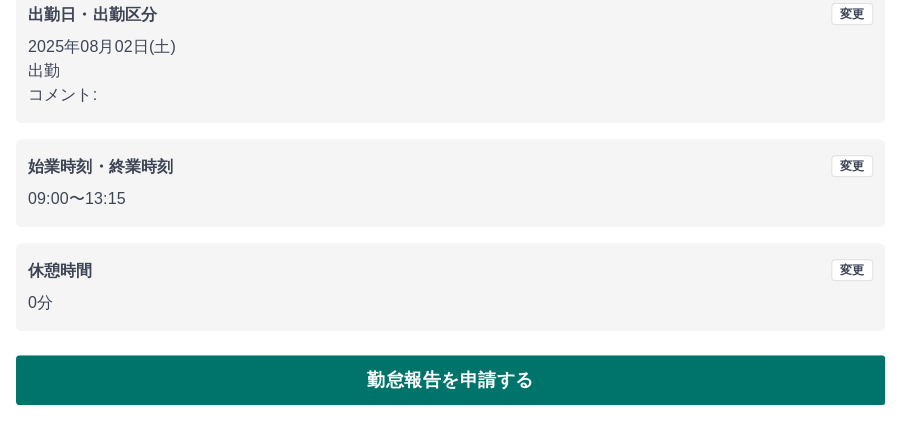 click on "勤怠報告を申請する" at bounding box center [450, 380] 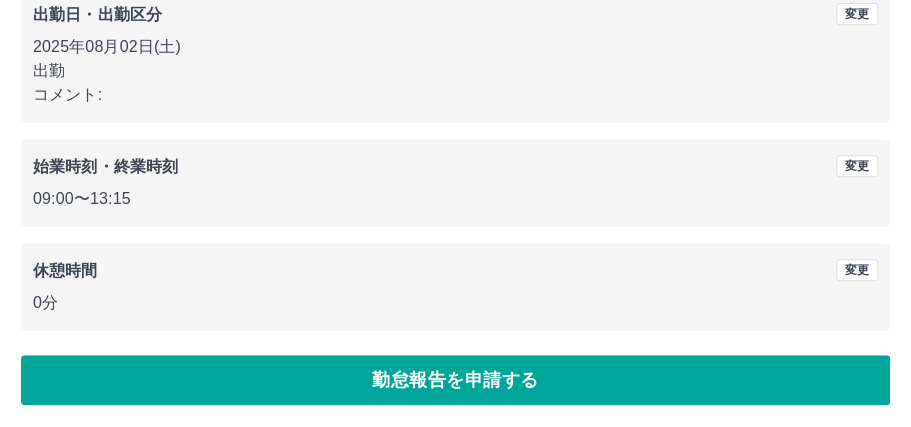 scroll, scrollTop: 0, scrollLeft: 0, axis: both 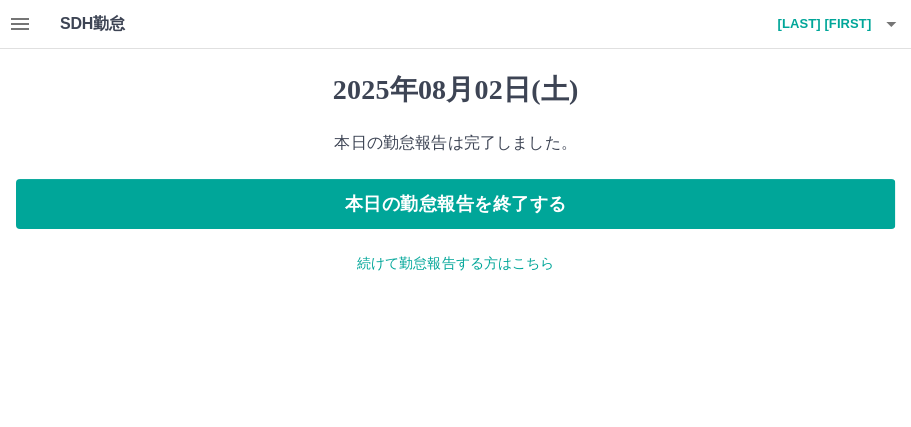click on "SDH勤怠 高野　弘子 2025年08月02日(土) 本日の勤怠報告は完了しました。 本日の勤怠報告を終了する 続けて勤怠報告する方はこちら SDH勤怠" at bounding box center (455, 149) 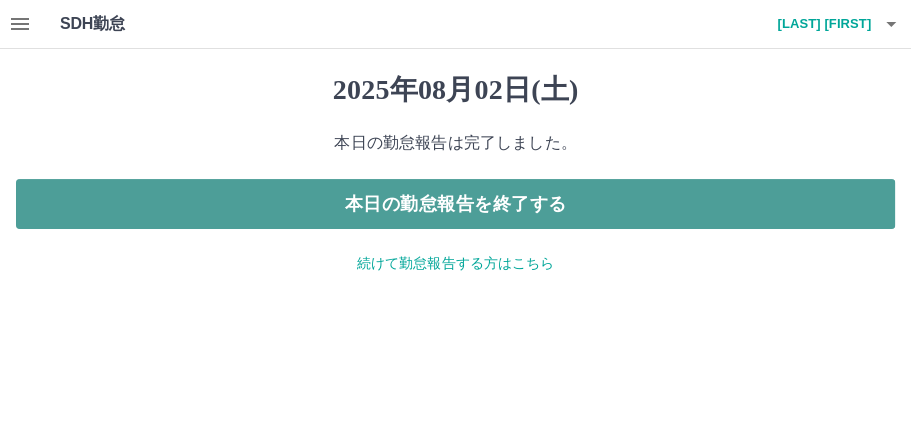click on "本日の勤怠報告を終了する" at bounding box center [455, 204] 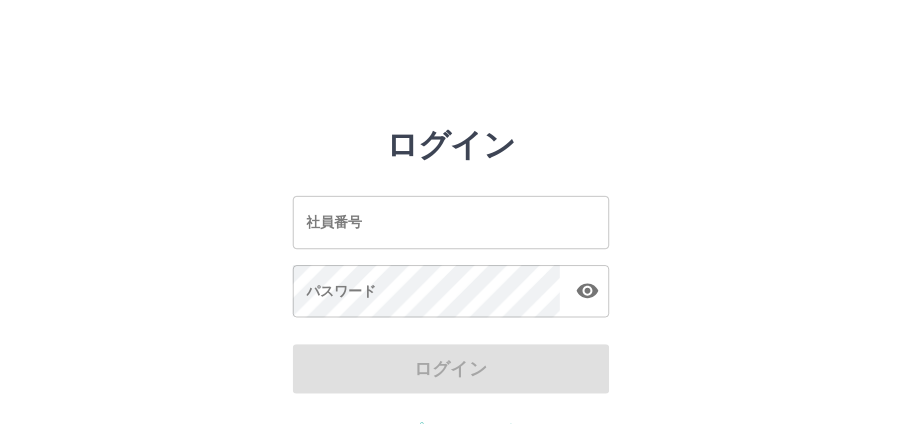 scroll, scrollTop: 0, scrollLeft: 0, axis: both 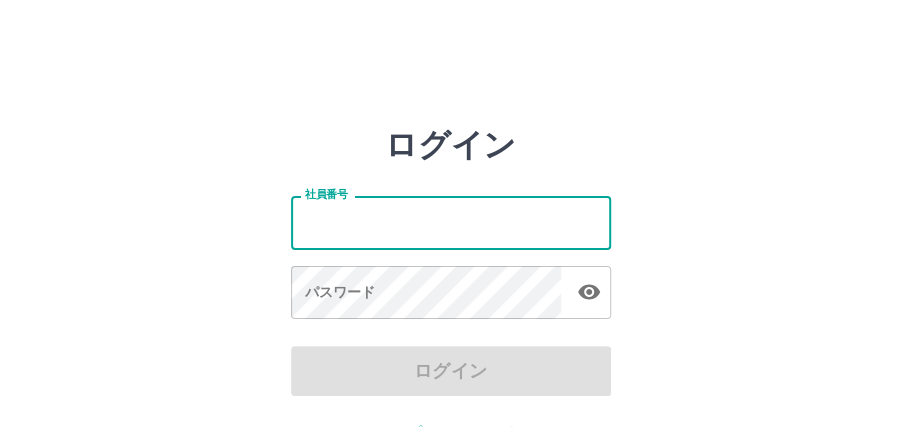 click on "社員番号" at bounding box center (451, 222) 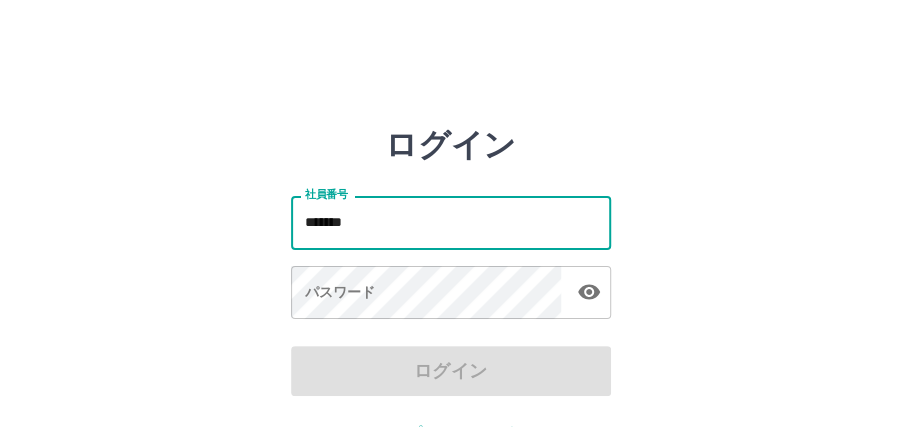 click on "*******" at bounding box center (451, 222) 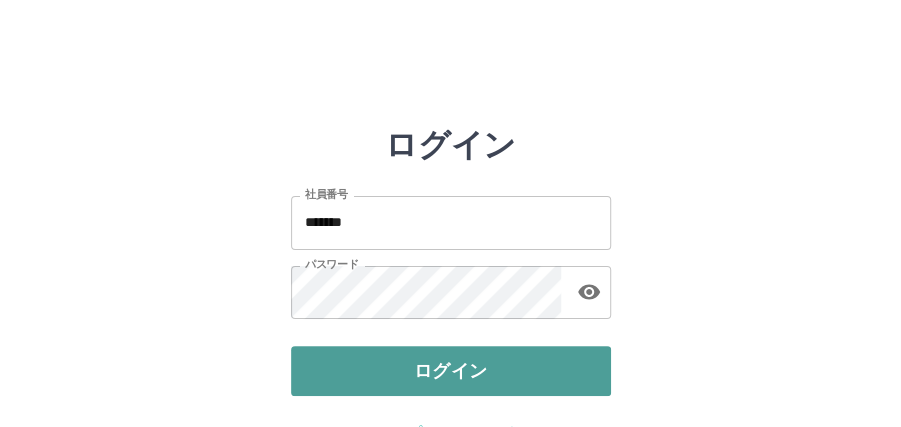 click on "ログイン" at bounding box center [451, 371] 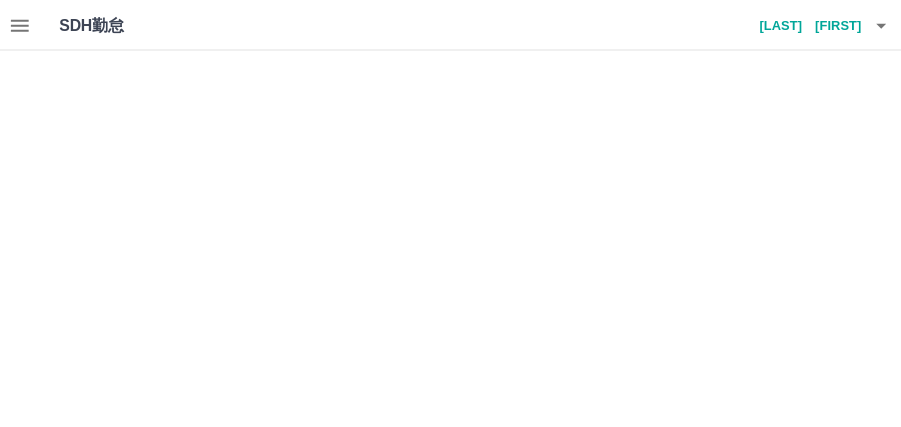 scroll, scrollTop: 0, scrollLeft: 0, axis: both 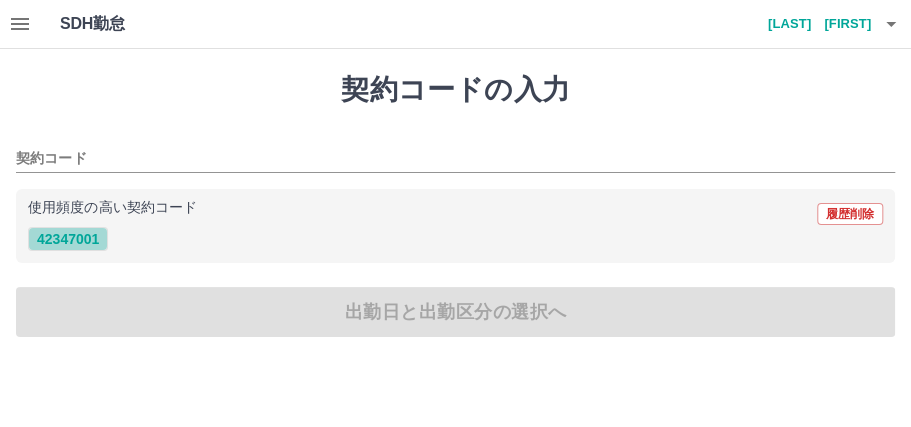 click on "42347001" at bounding box center [68, 239] 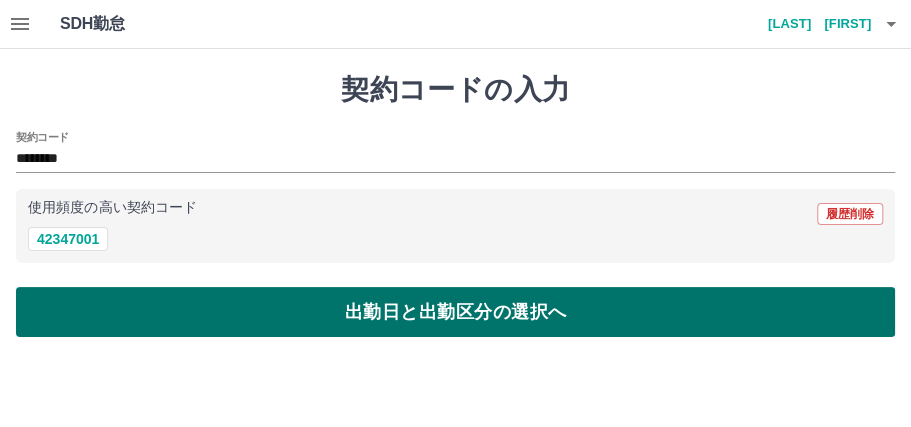 click on "出勤日と出勤区分の選択へ" at bounding box center [455, 312] 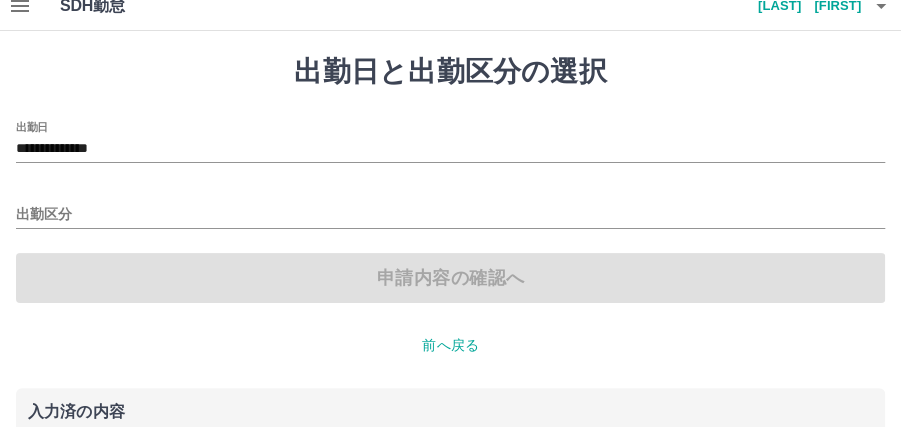 scroll, scrollTop: 0, scrollLeft: 0, axis: both 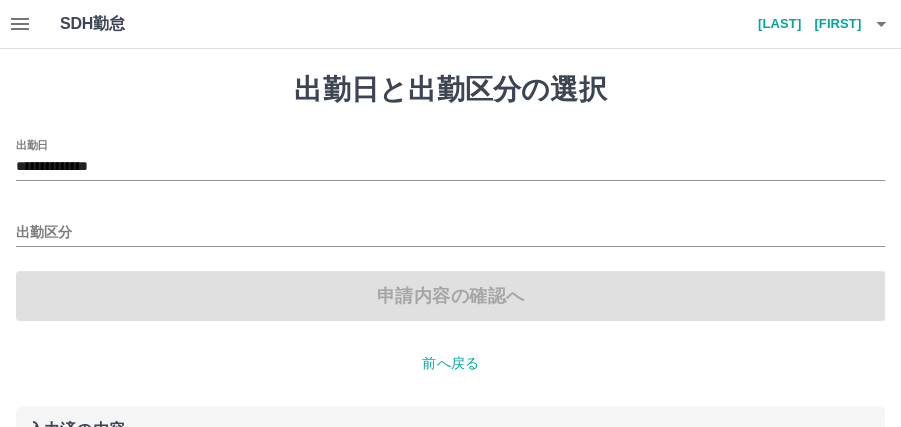click on "**********" at bounding box center [450, 319] 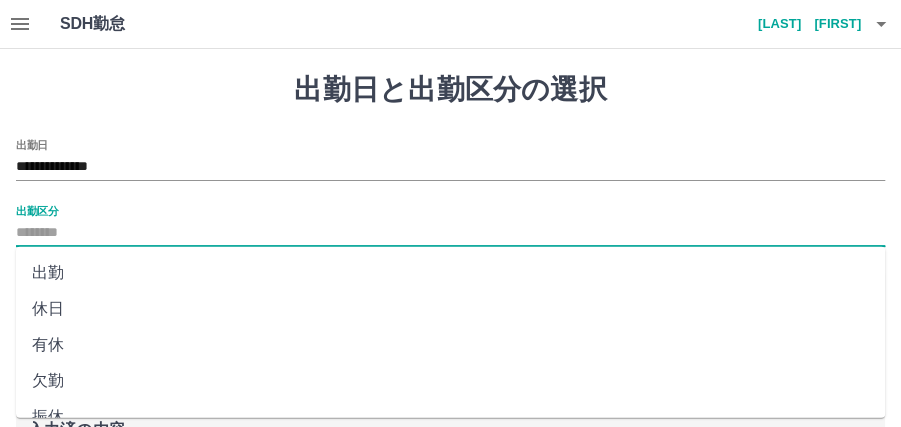 click on "出勤区分" at bounding box center [450, 233] 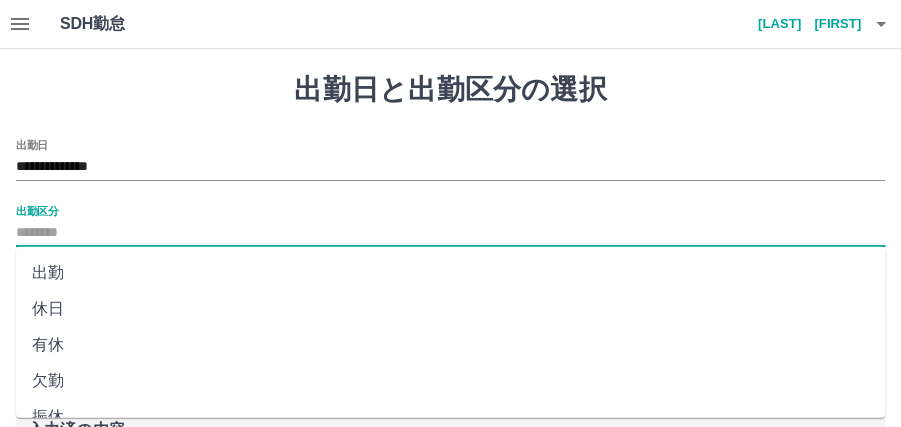 click on "出勤" at bounding box center (450, 273) 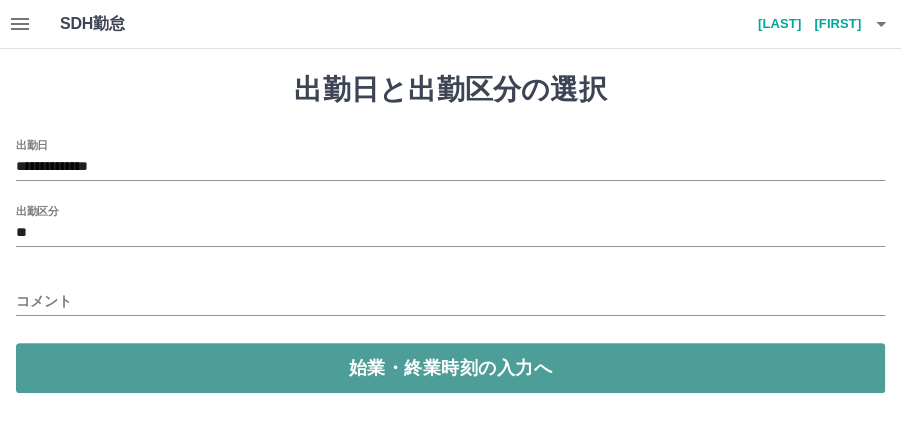 click on "始業・終業時刻の入力へ" at bounding box center (450, 368) 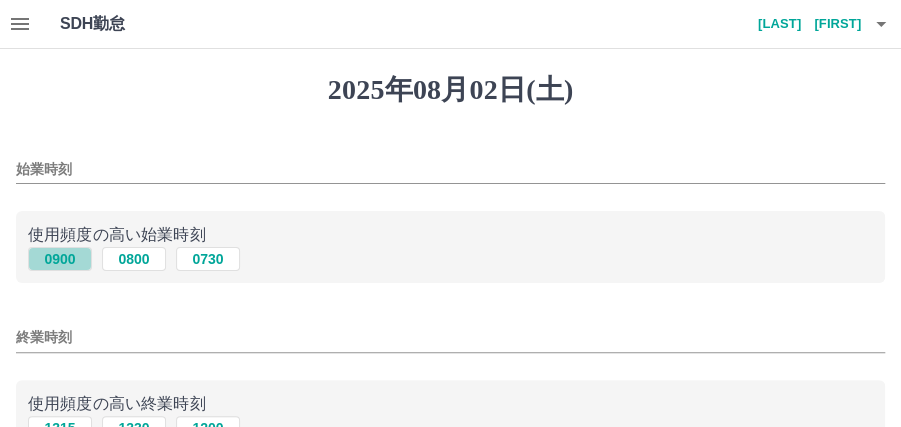 click on "0900" at bounding box center [60, 259] 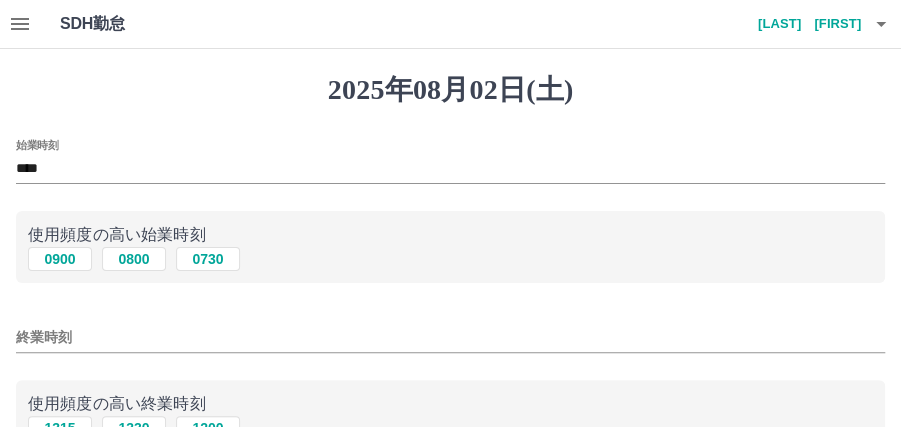 scroll, scrollTop: 66, scrollLeft: 0, axis: vertical 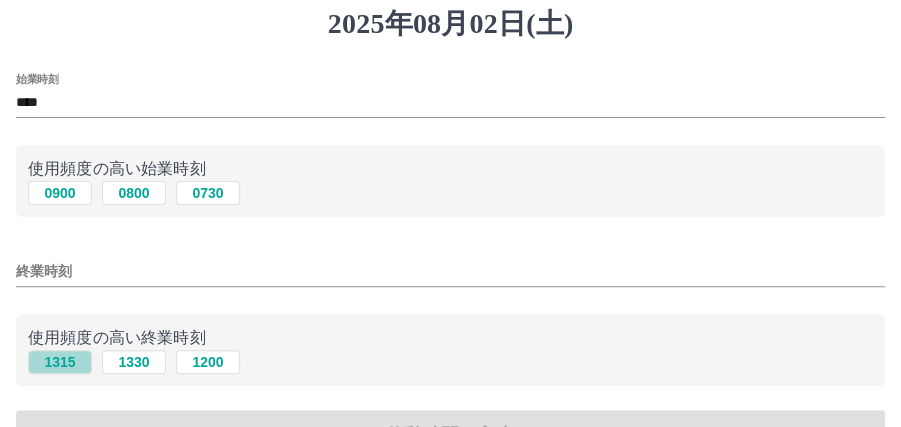 click on "1315" at bounding box center (60, 362) 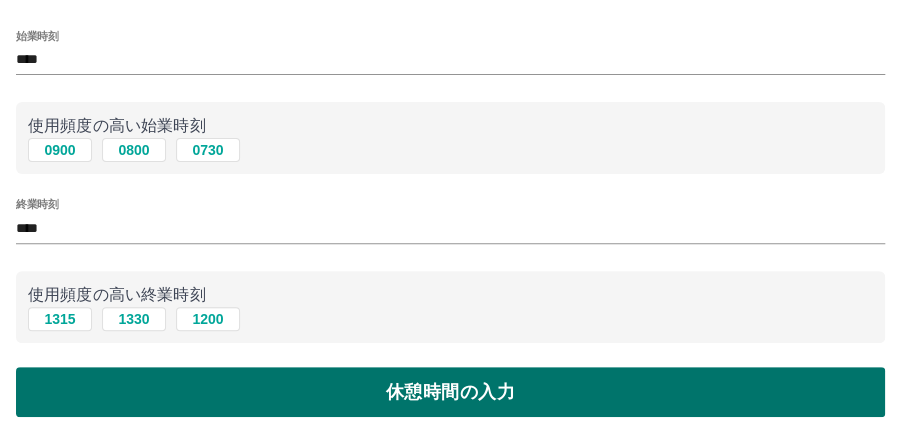 scroll, scrollTop: 133, scrollLeft: 0, axis: vertical 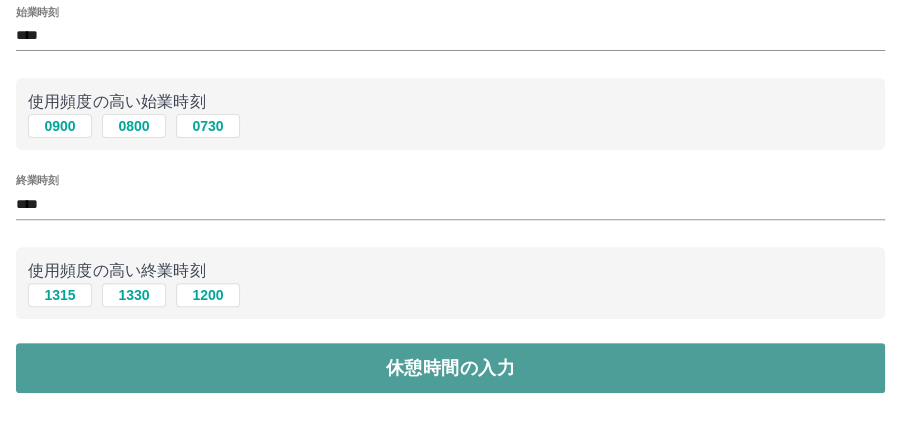 click on "休憩時間の入力" at bounding box center [450, 368] 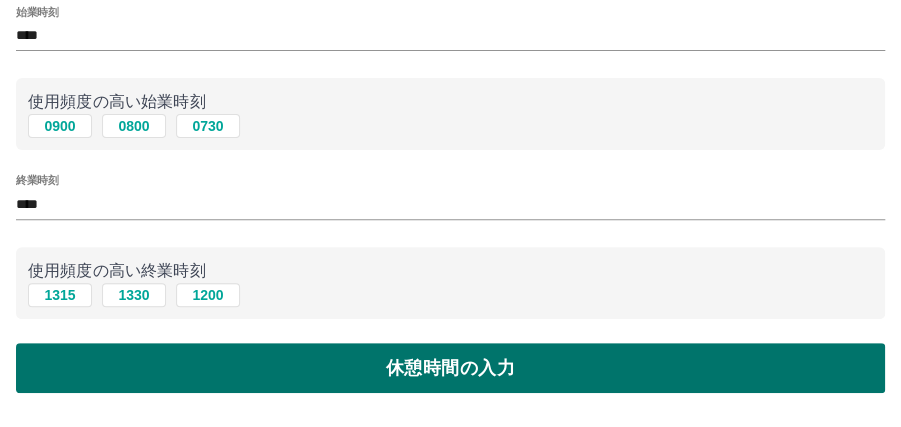 scroll, scrollTop: 0, scrollLeft: 0, axis: both 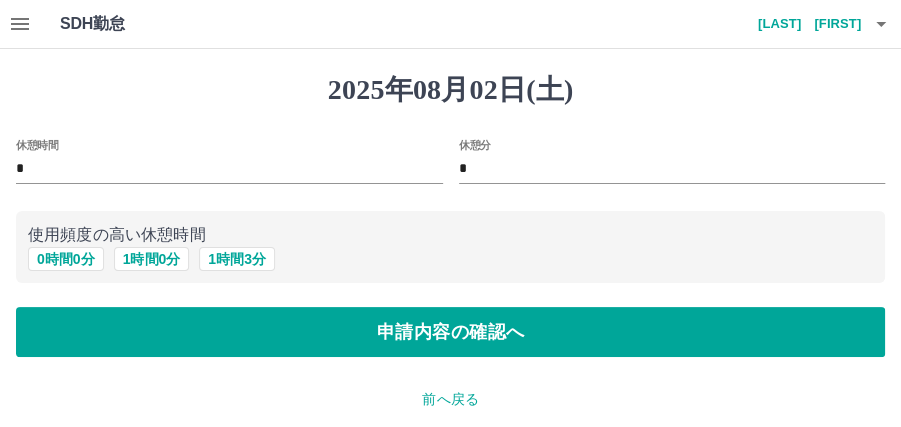 click on "申請内容の確認へ" at bounding box center (450, 332) 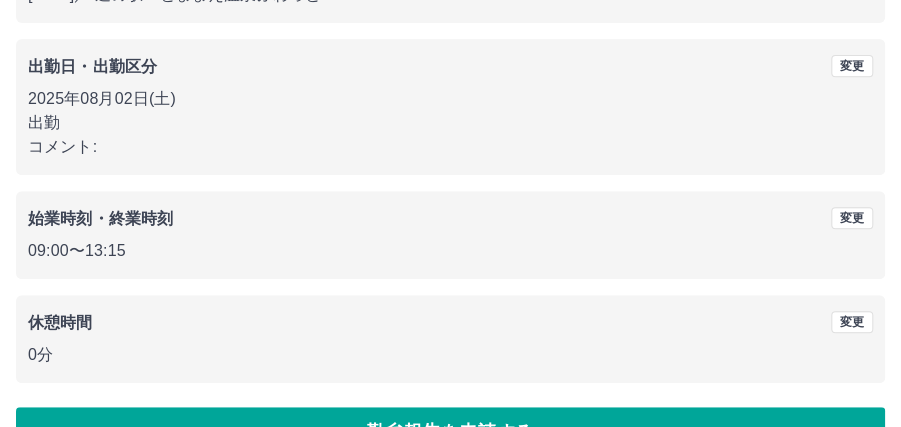scroll, scrollTop: 320, scrollLeft: 0, axis: vertical 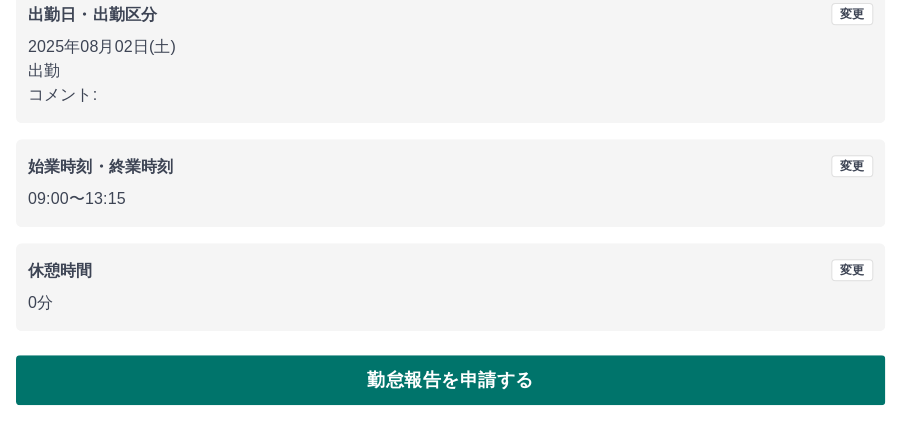 click on "勤怠報告を申請する" at bounding box center [450, 380] 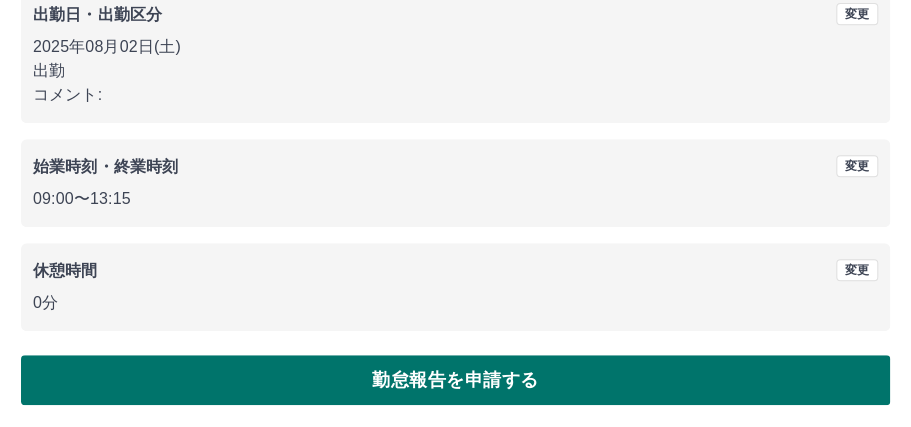 scroll, scrollTop: 0, scrollLeft: 0, axis: both 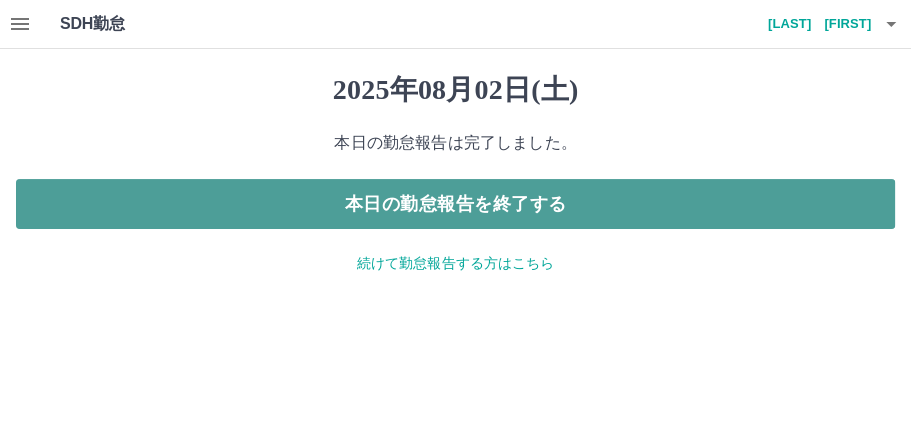 click on "本日の勤怠報告を終了する" at bounding box center [455, 204] 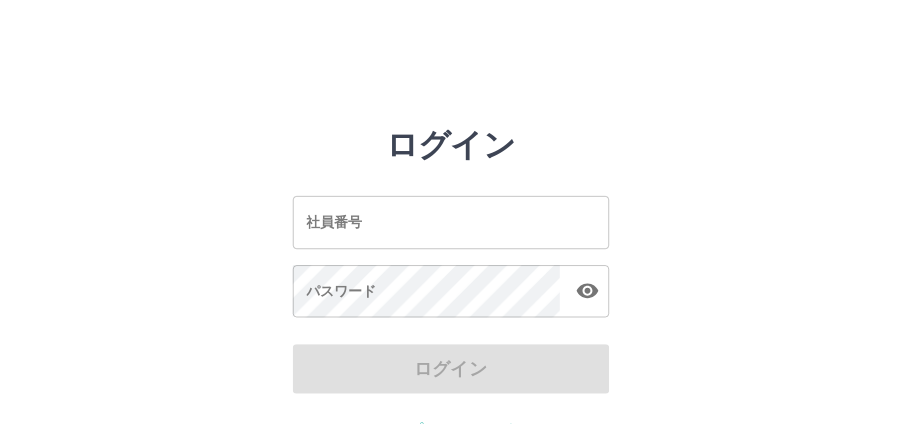 scroll, scrollTop: 0, scrollLeft: 0, axis: both 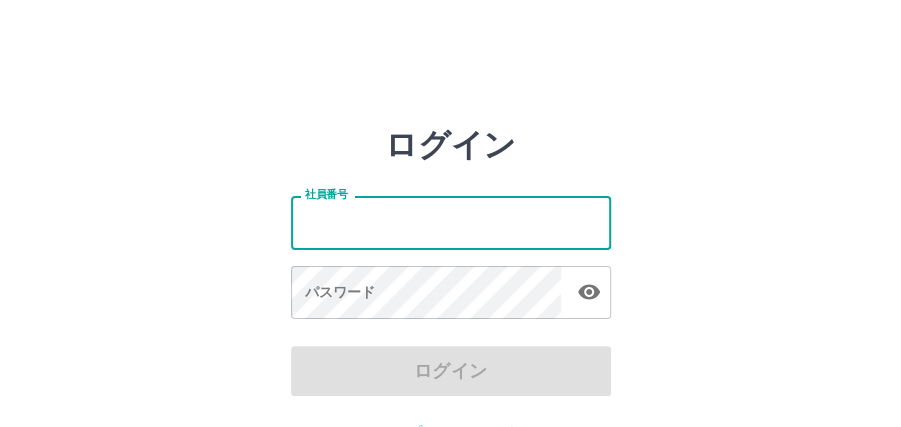 click on "社員番号" at bounding box center [451, 222] 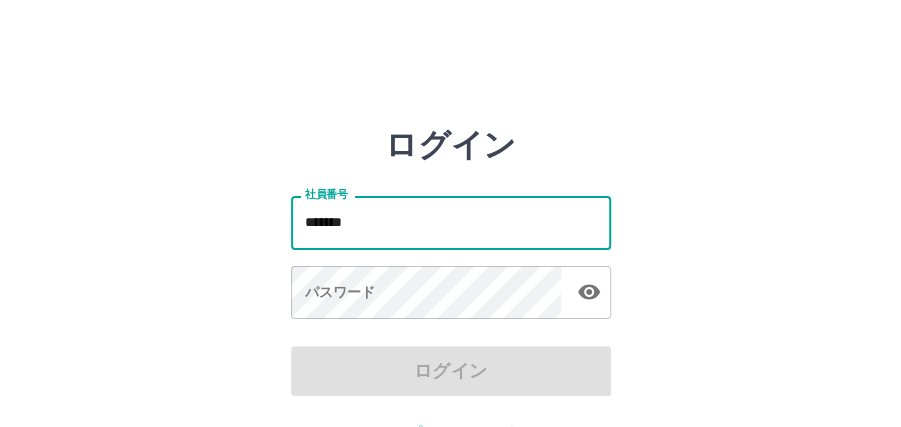 type on "*******" 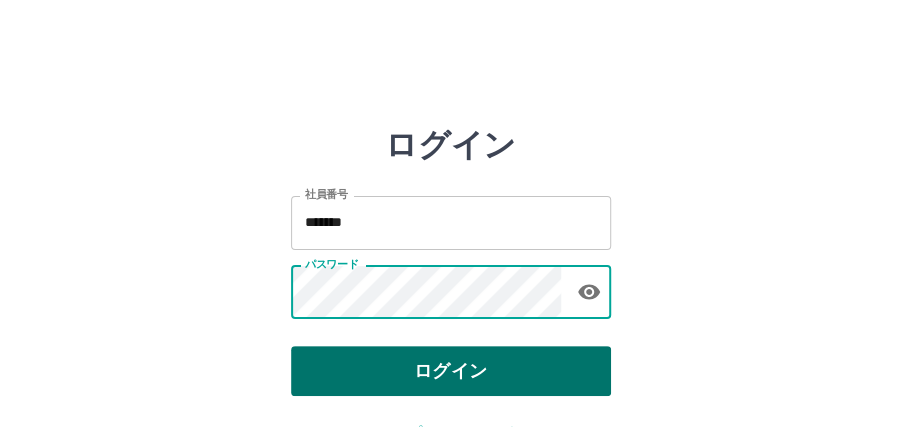 click on "ログイン" at bounding box center [451, 371] 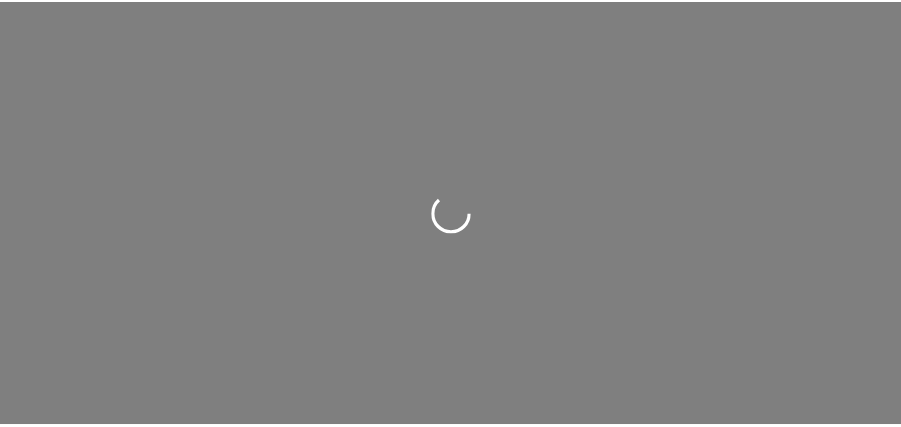 scroll, scrollTop: 0, scrollLeft: 0, axis: both 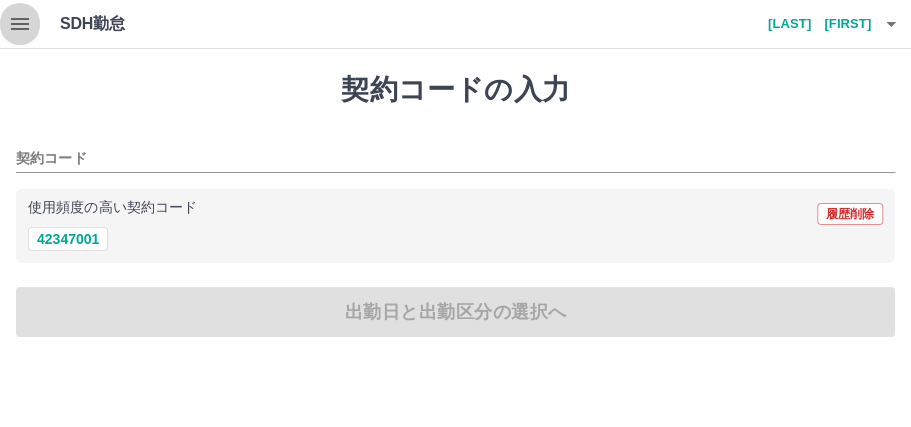 click at bounding box center (20, 24) 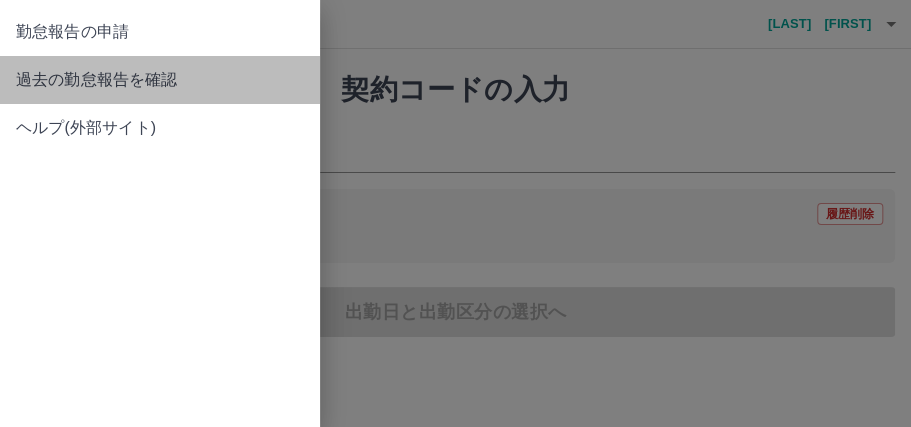 click on "過去の勤怠報告を確認" at bounding box center (160, 80) 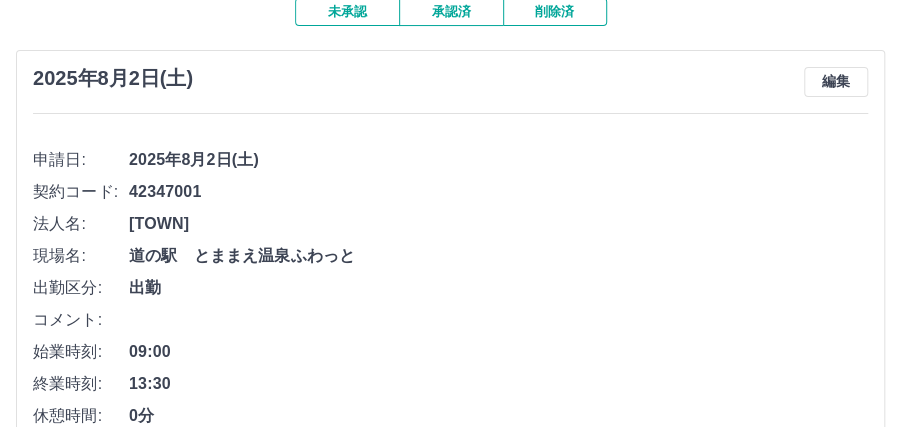 scroll, scrollTop: 178, scrollLeft: 0, axis: vertical 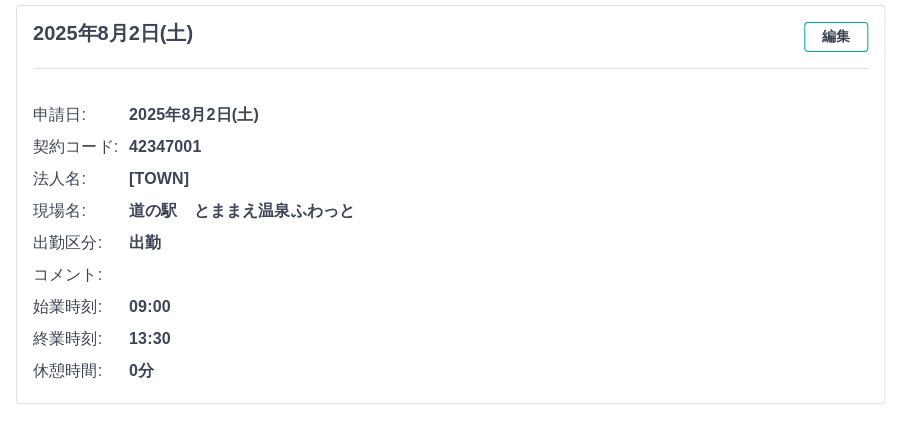 click on "編集" at bounding box center [836, 37] 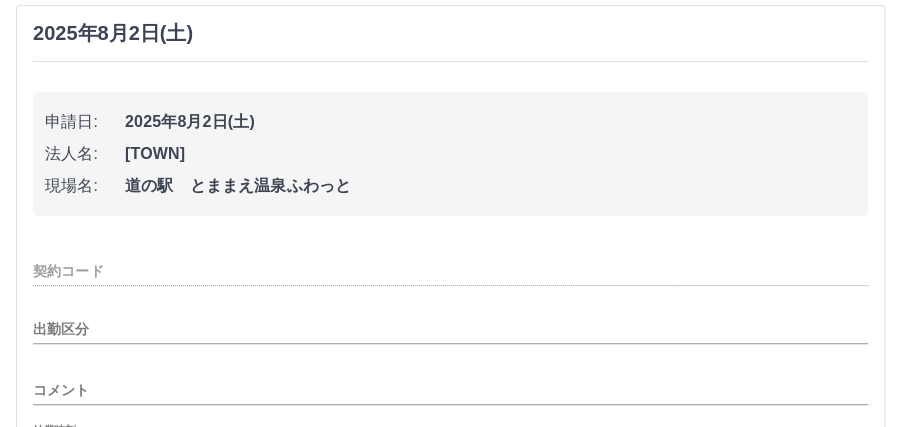 type on "********" 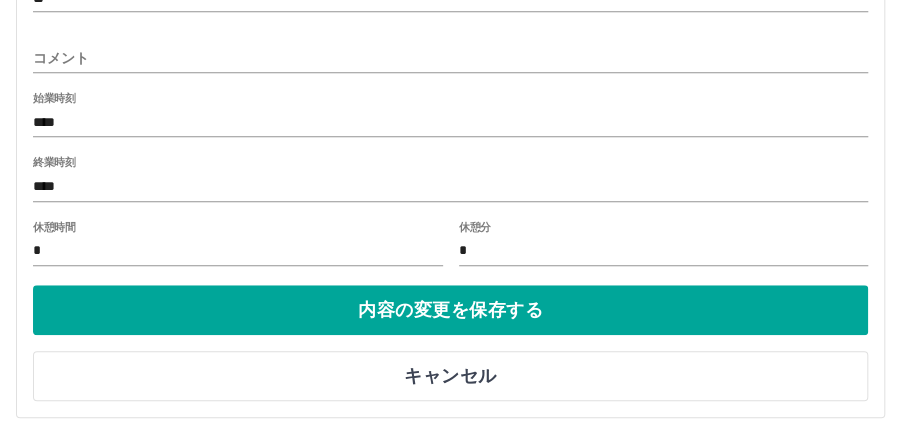 scroll, scrollTop: 511, scrollLeft: 0, axis: vertical 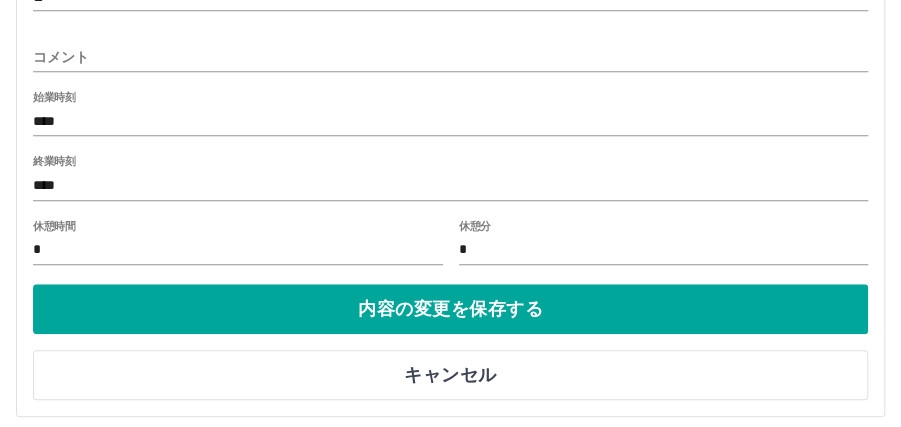 click on "****" at bounding box center (450, 185) 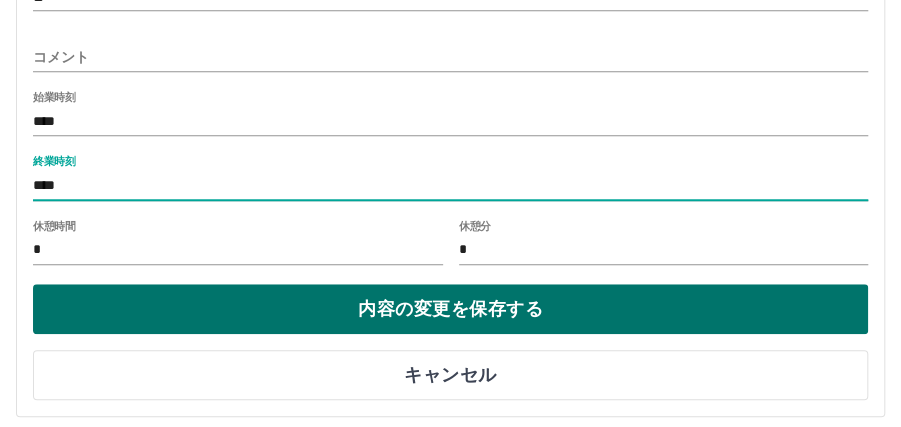 type on "****" 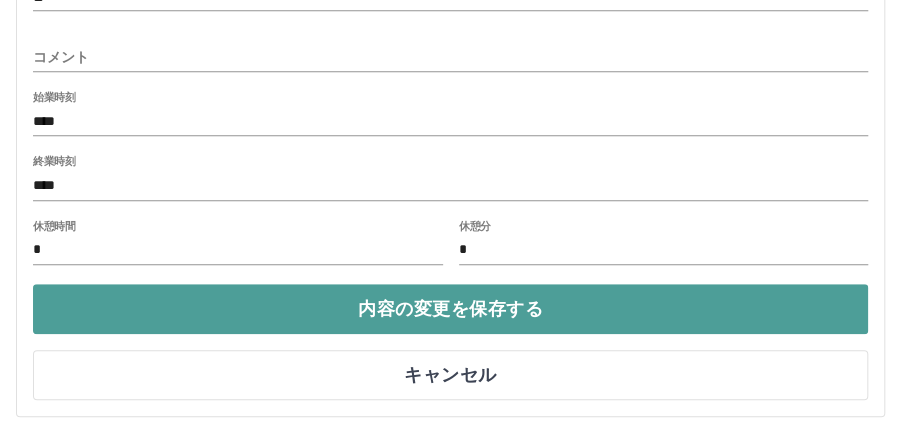 click on "内容の変更を保存する" at bounding box center [450, 309] 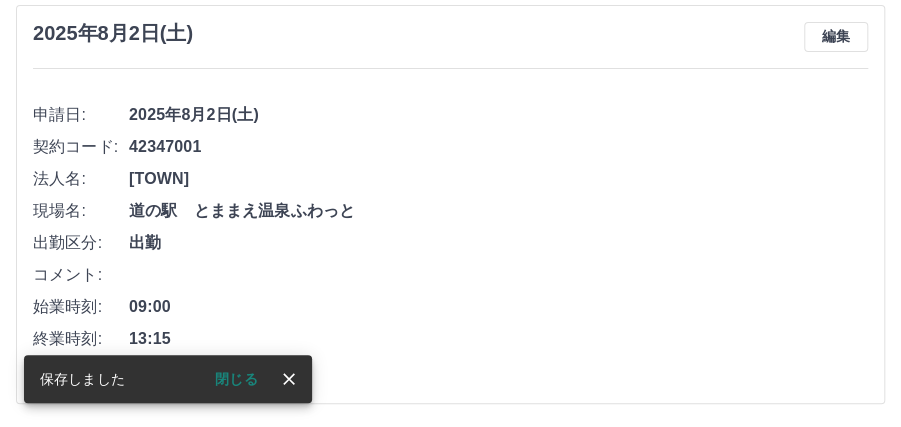 click on "09:00" at bounding box center (498, 307) 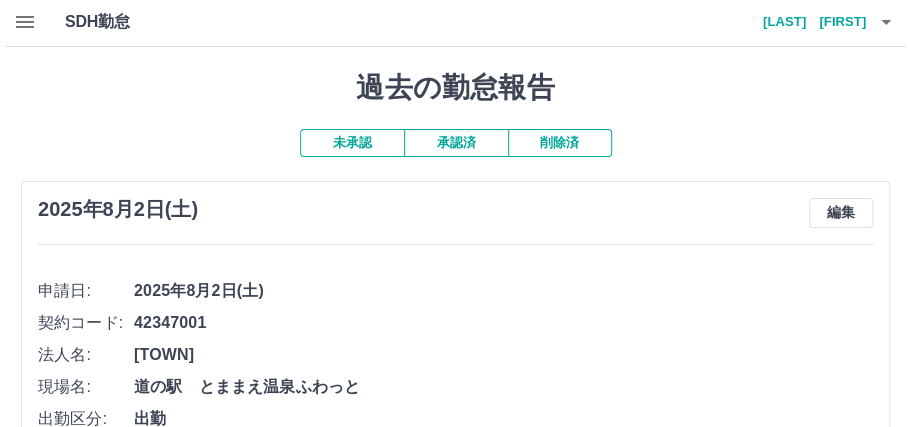 scroll, scrollTop: 0, scrollLeft: 0, axis: both 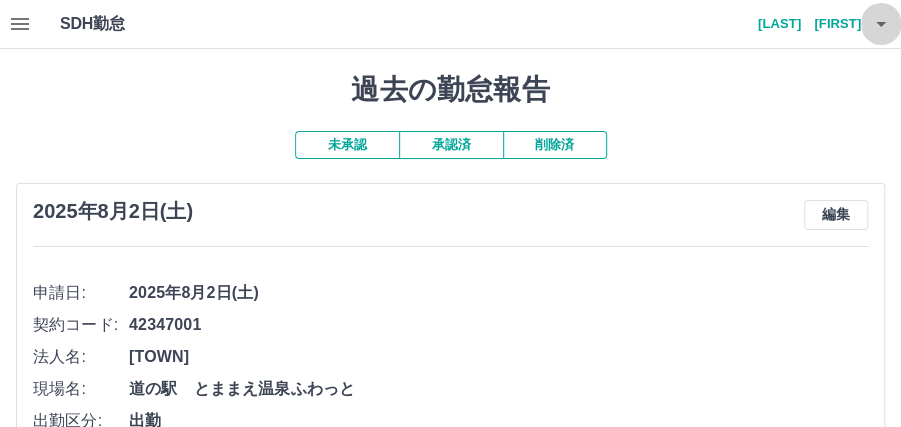 click 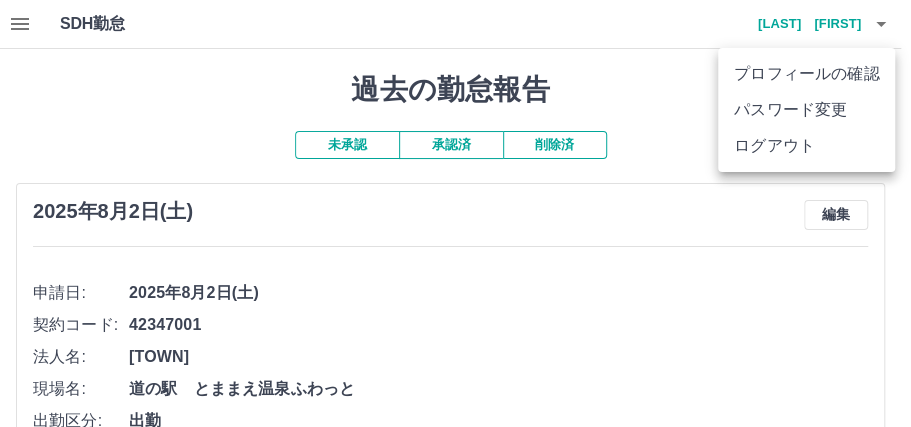 click on "ログアウト" at bounding box center [806, 146] 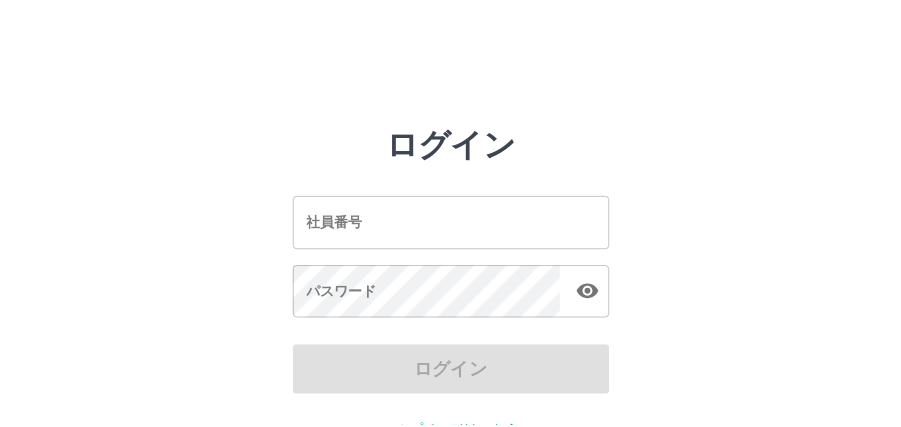 scroll, scrollTop: 0, scrollLeft: 0, axis: both 